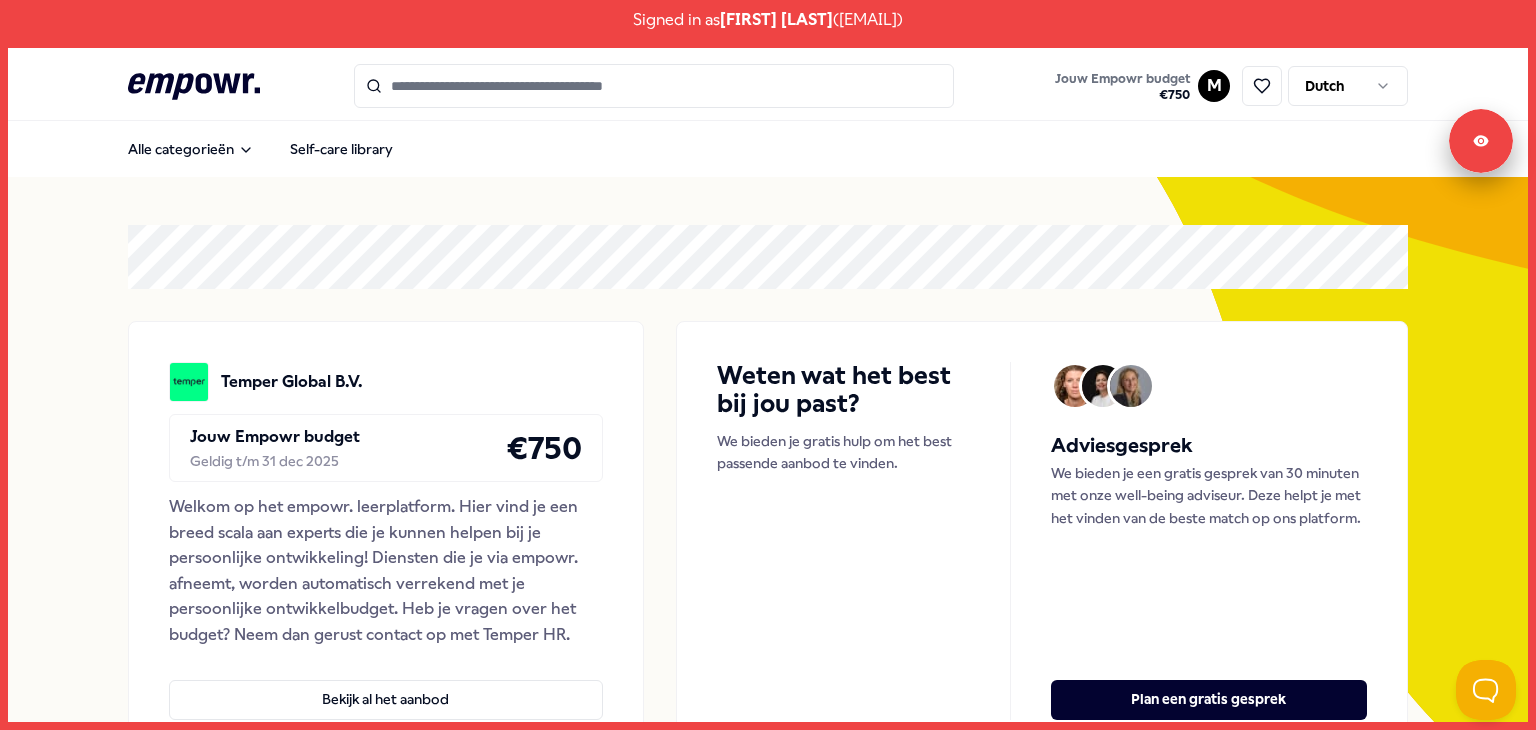 scroll, scrollTop: 0, scrollLeft: 0, axis: both 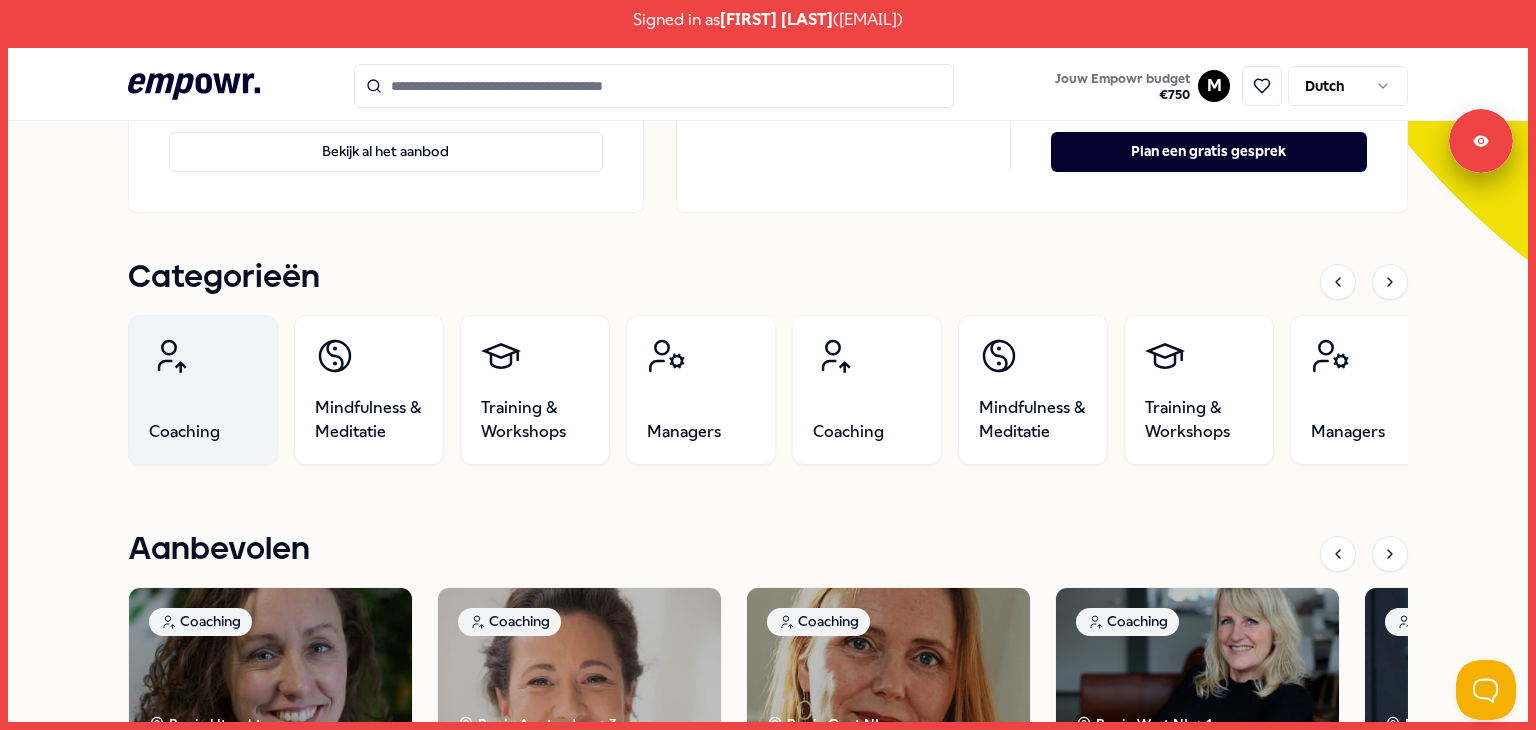 click on "Coaching" at bounding box center [184, 432] 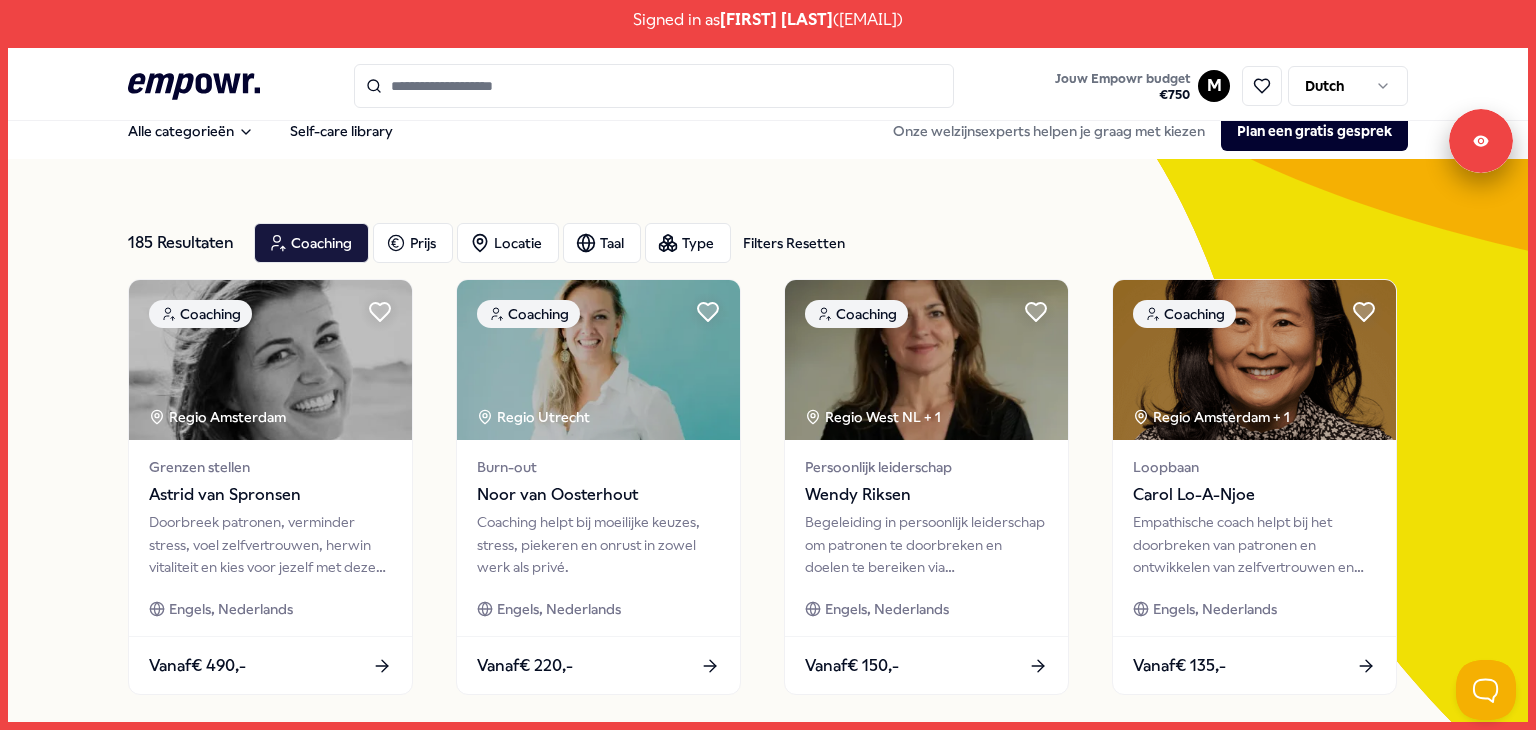 scroll, scrollTop: 17, scrollLeft: 0, axis: vertical 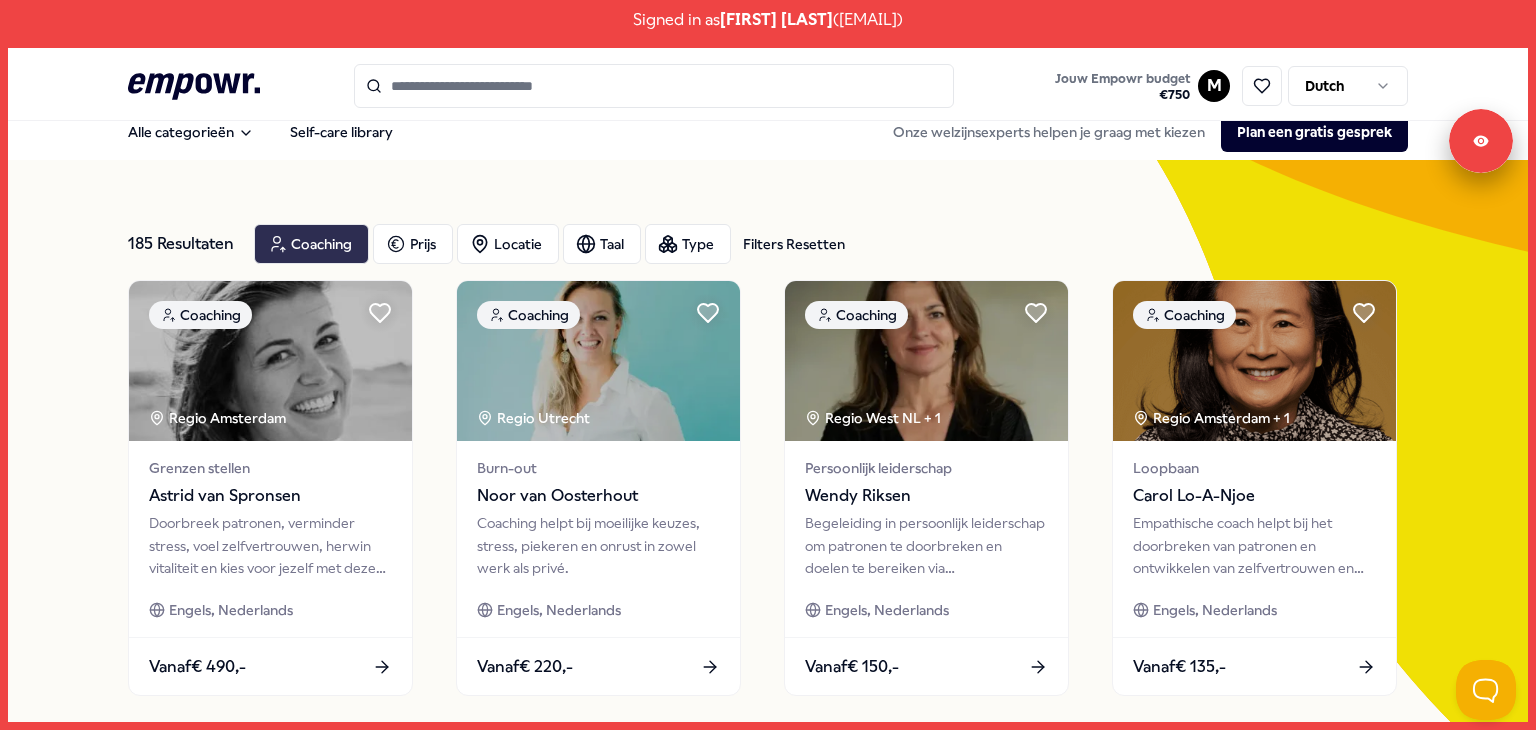 click on "Coaching" at bounding box center [311, 244] 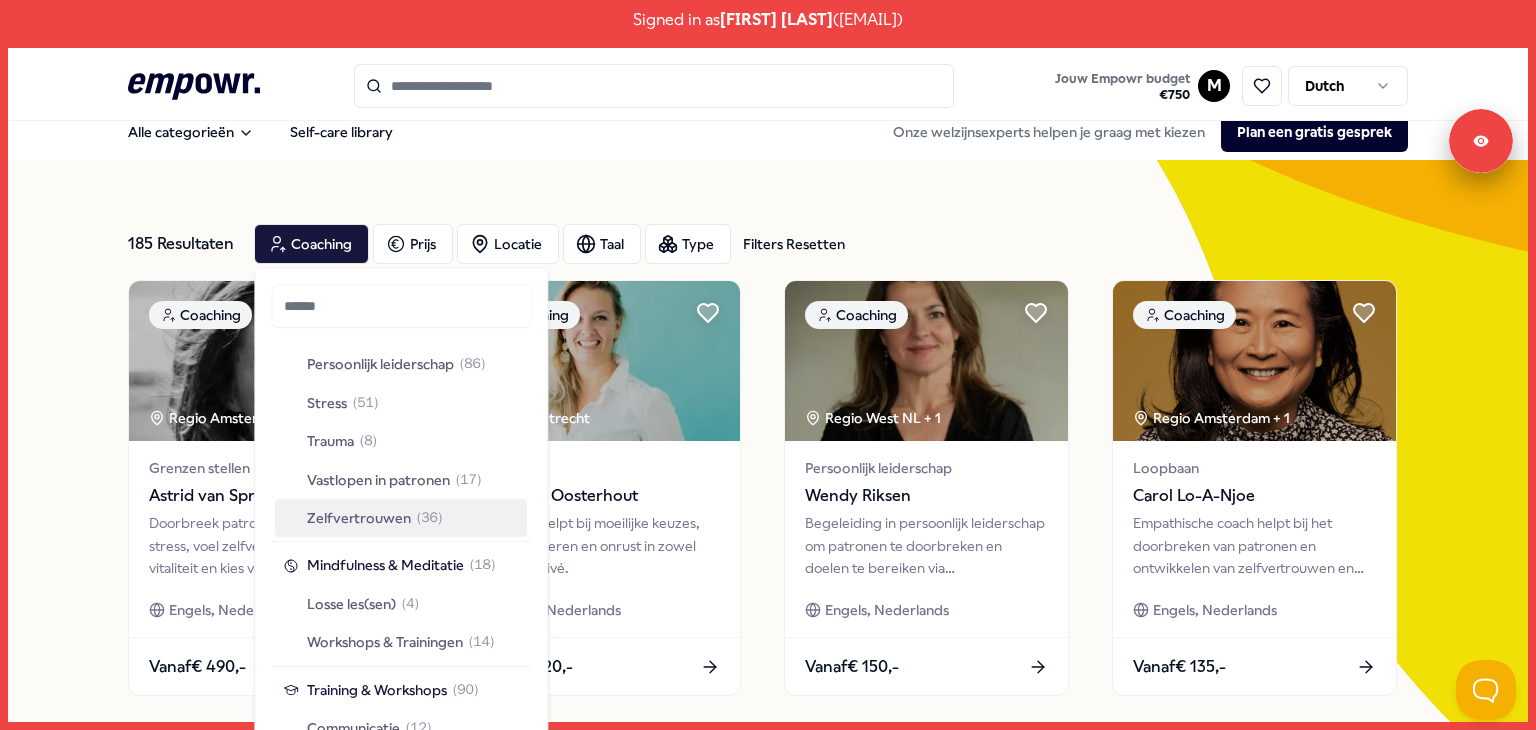 scroll, scrollTop: 484, scrollLeft: 0, axis: vertical 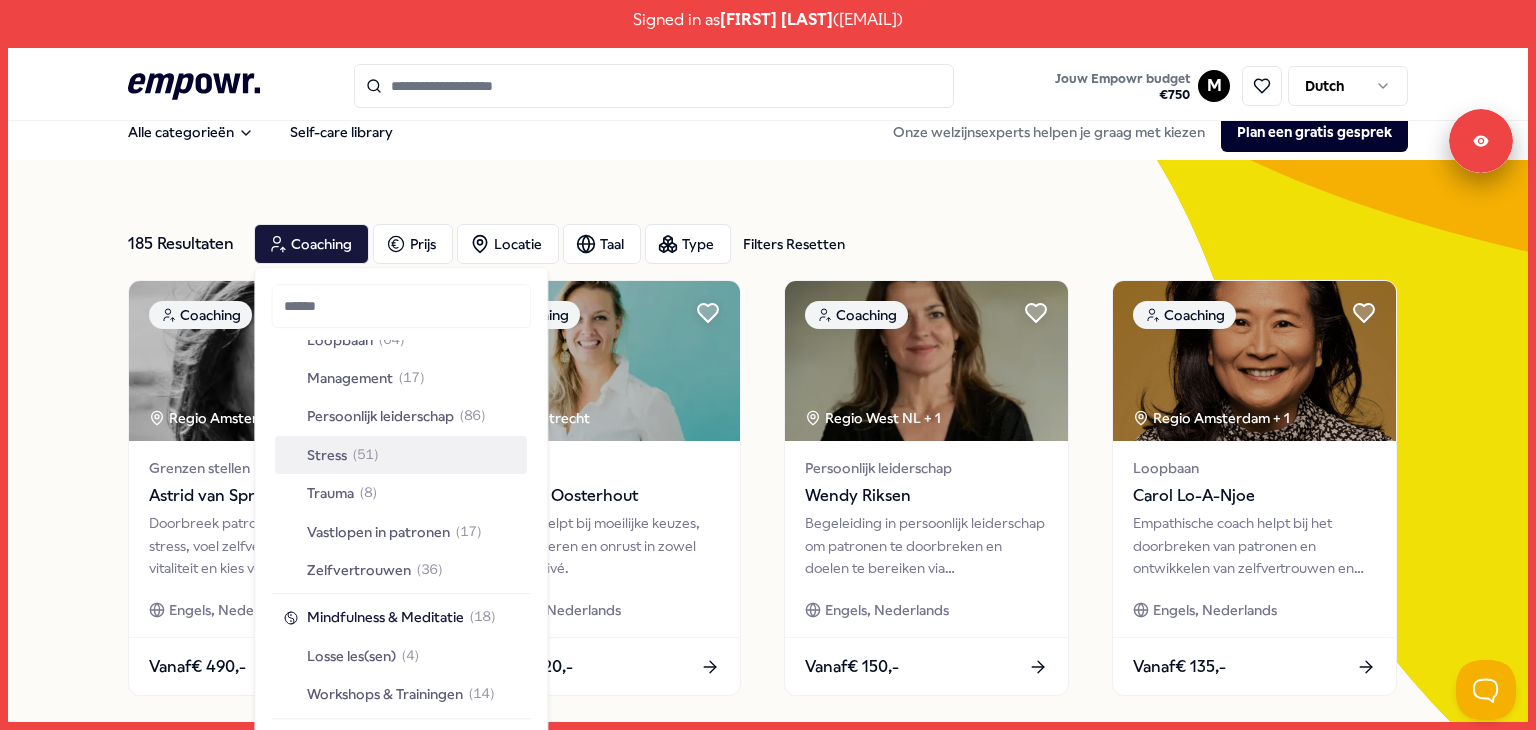 click on "Stress ( [AGE] )" at bounding box center (330, 455) 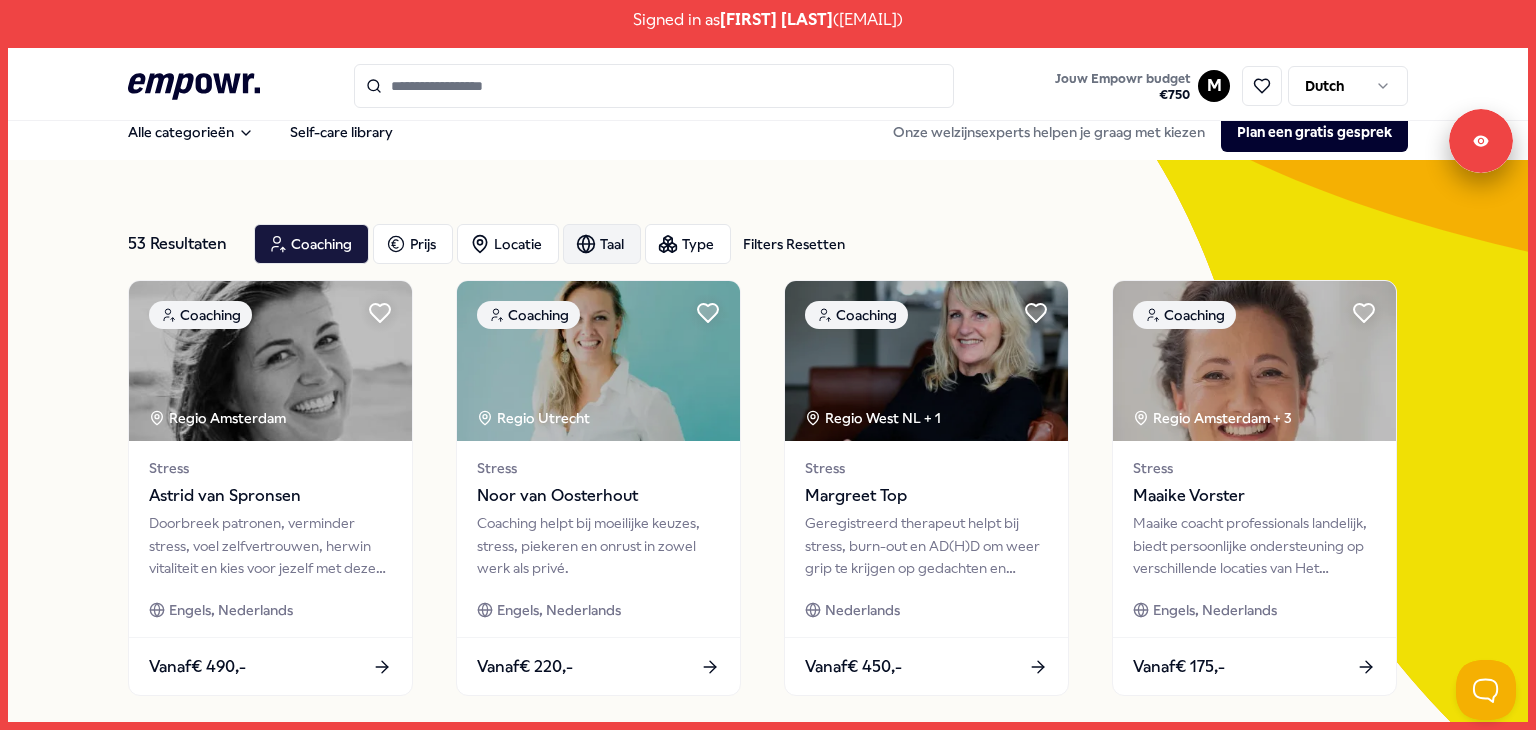 click on "Taal" at bounding box center [602, 244] 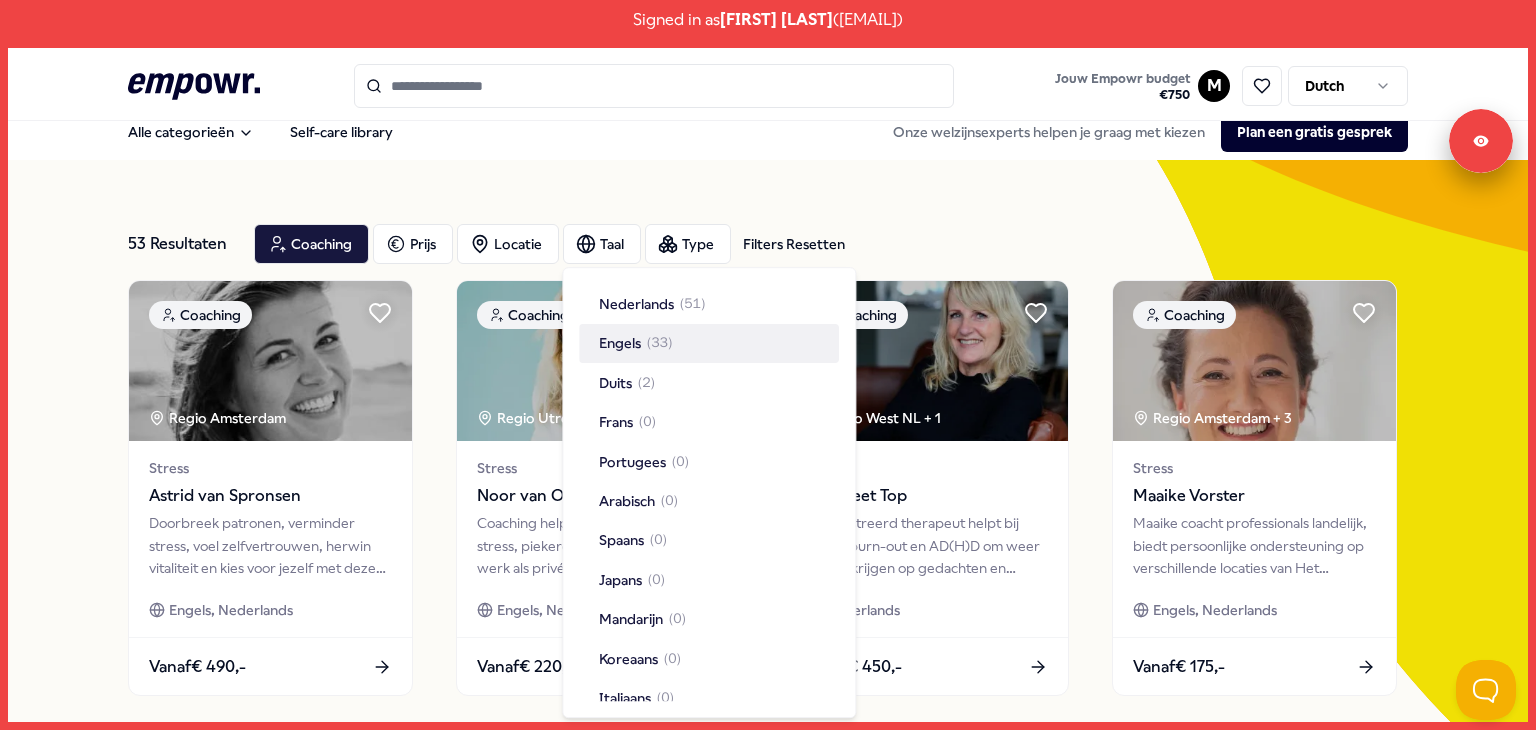 click on "Engels" at bounding box center [620, 344] 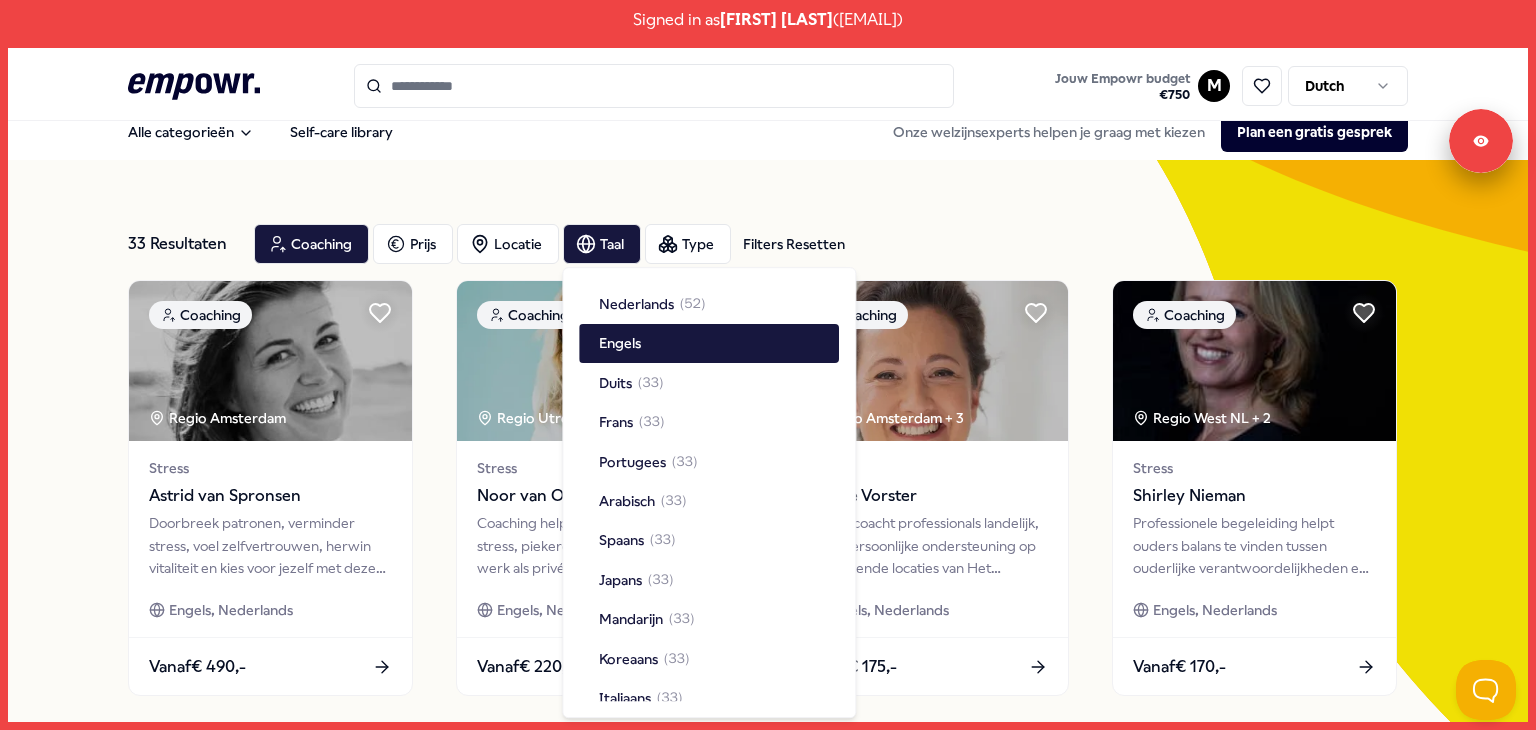 click on "Alle categorieën   Self-care library Onze welzijnsexperts helpen je graag met kiezen Plan een gratis gesprek" at bounding box center (768, 132) 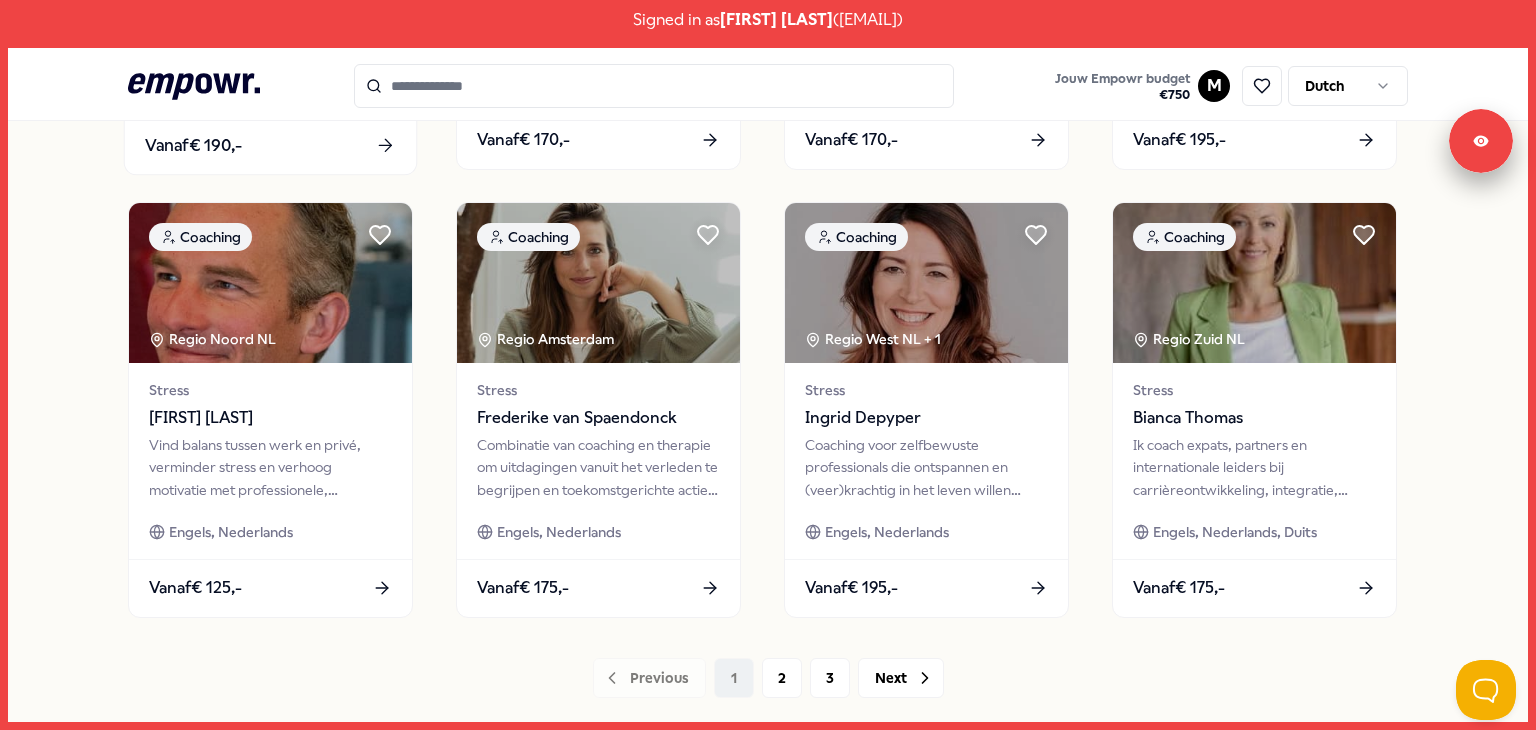 scroll, scrollTop: 1036, scrollLeft: 0, axis: vertical 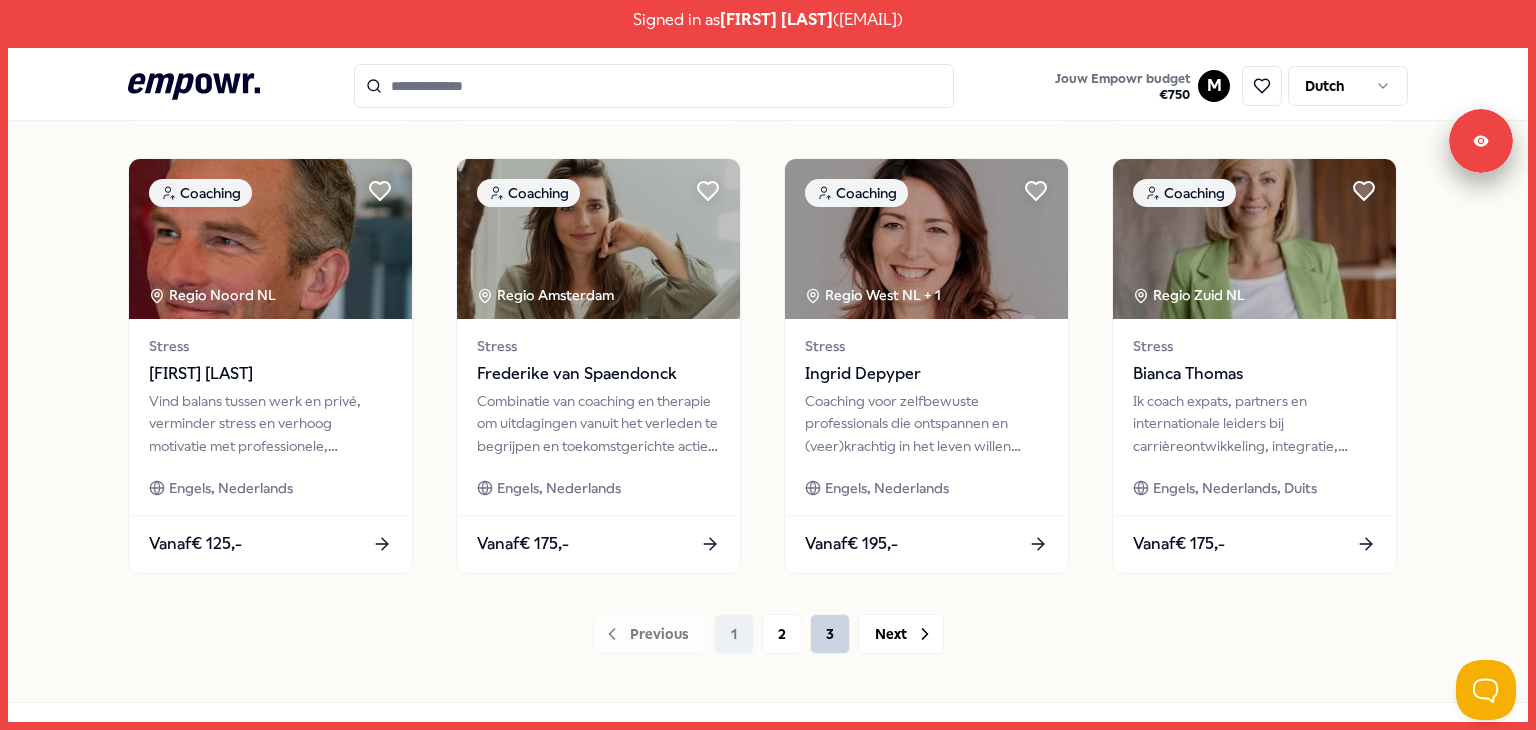 click on "3" at bounding box center (830, 634) 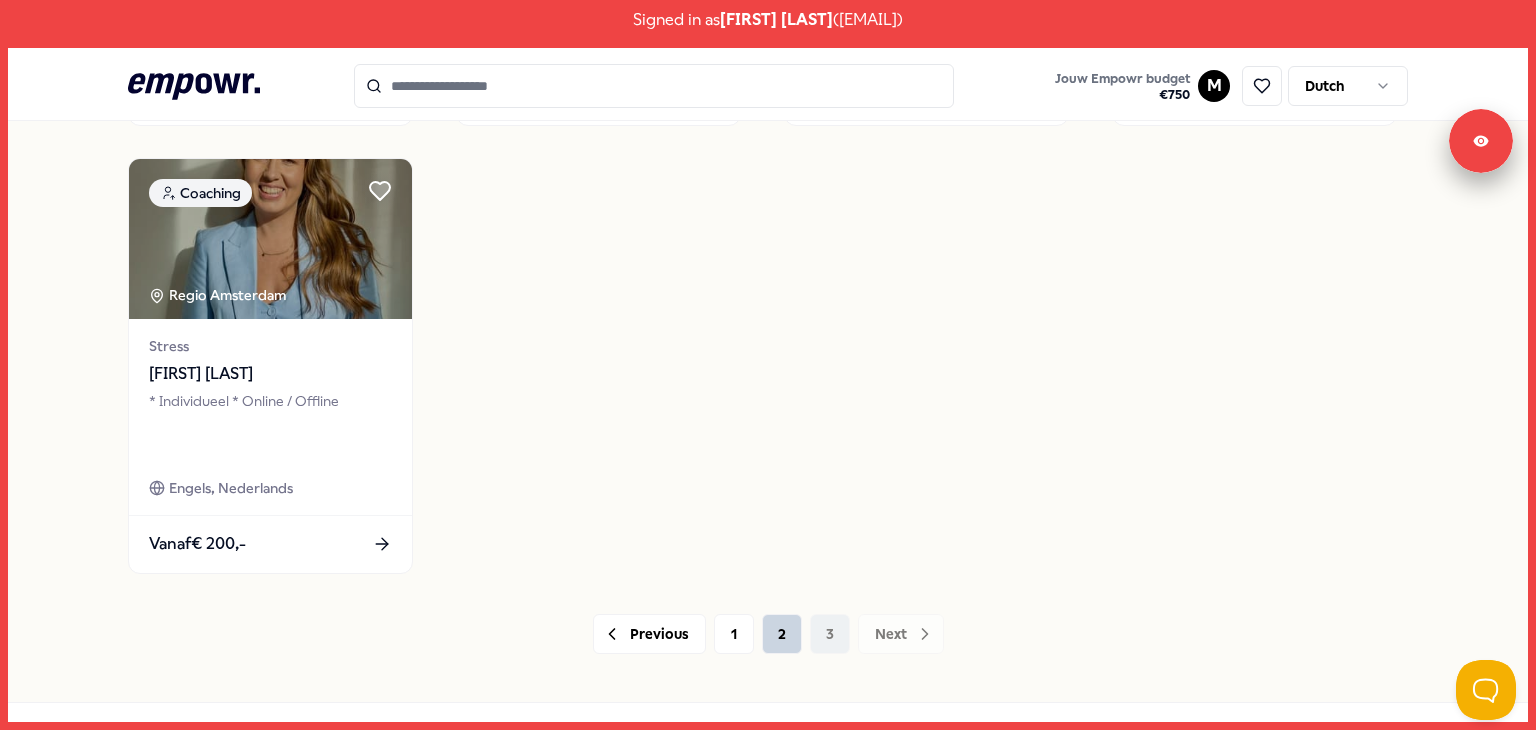 click on "2" at bounding box center (782, 634) 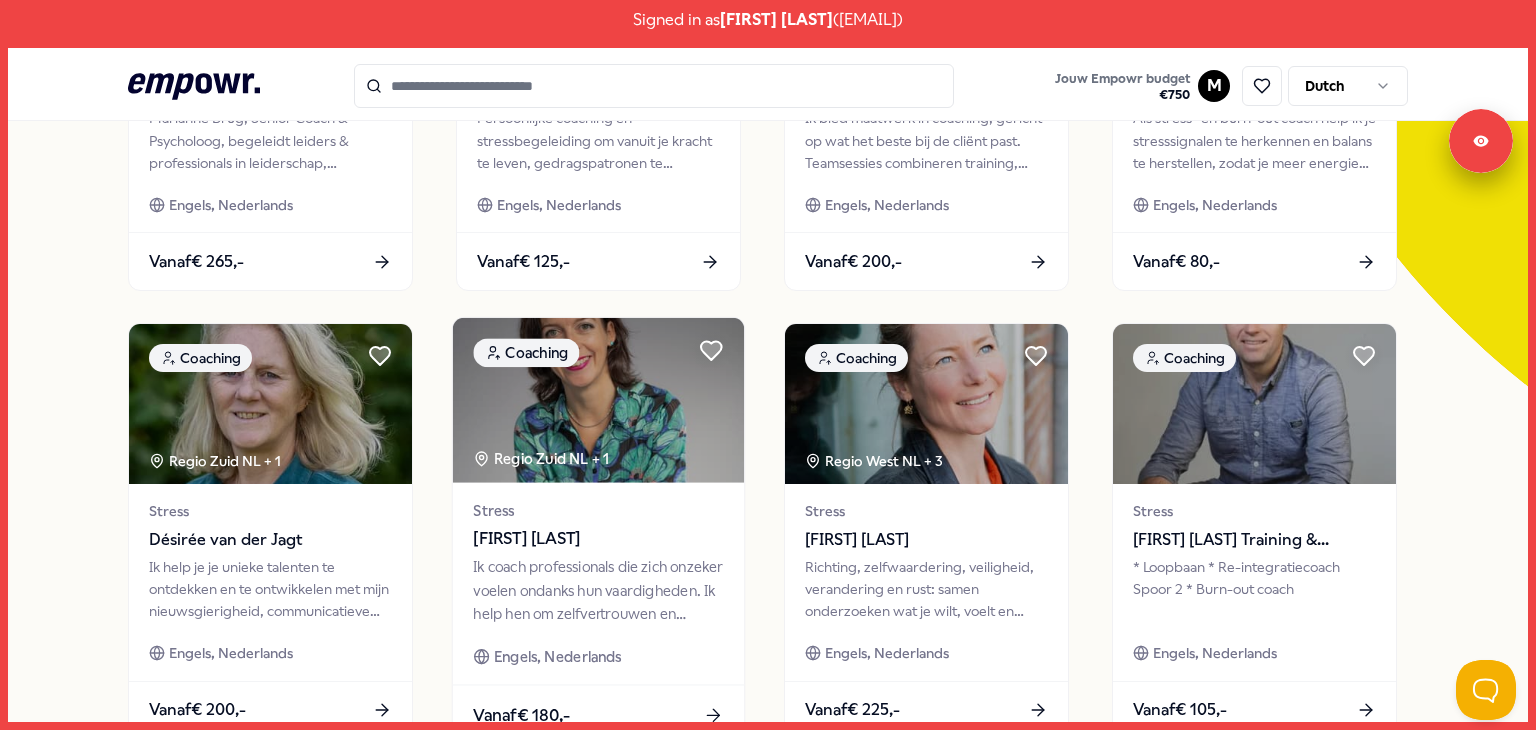 scroll, scrollTop: 421, scrollLeft: 0, axis: vertical 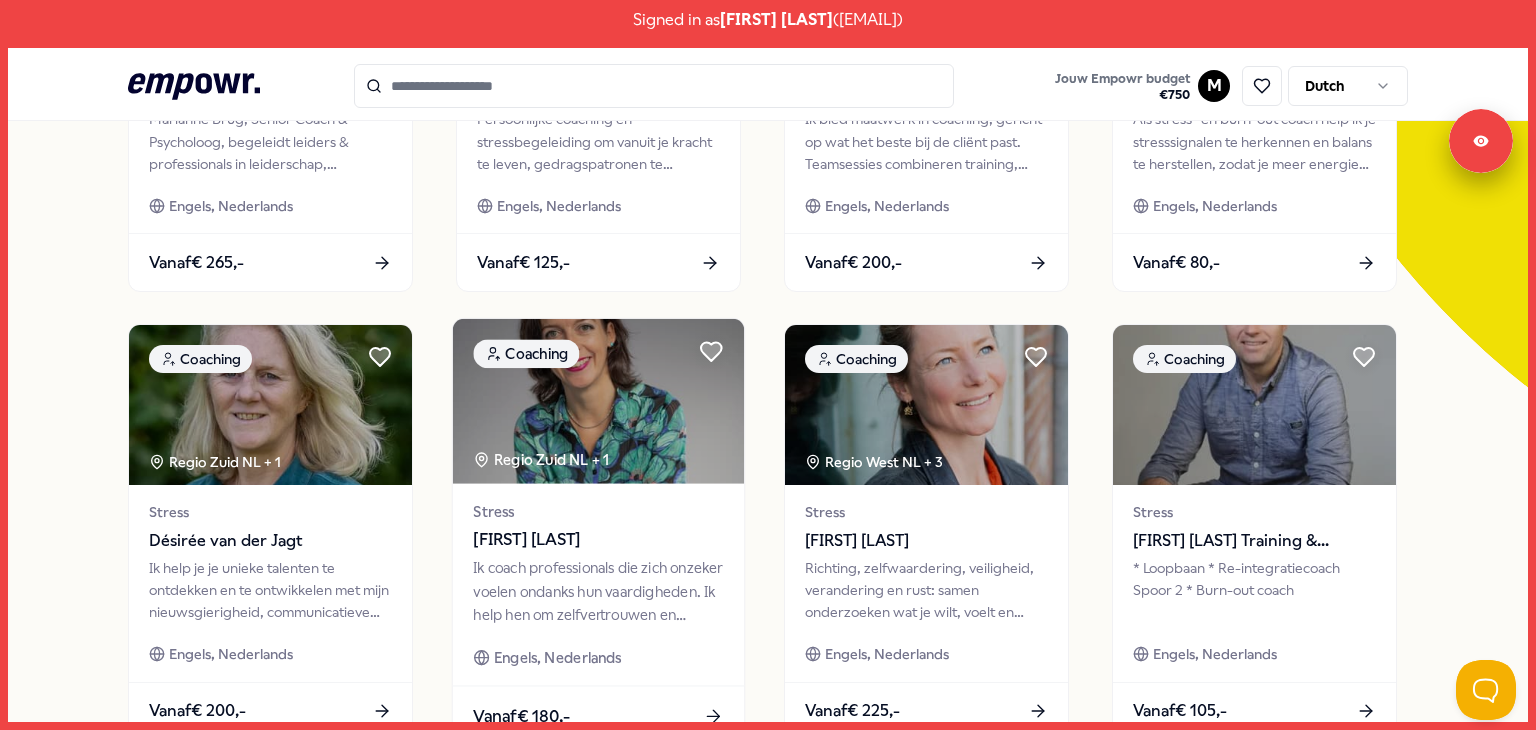 click at bounding box center (598, 401) 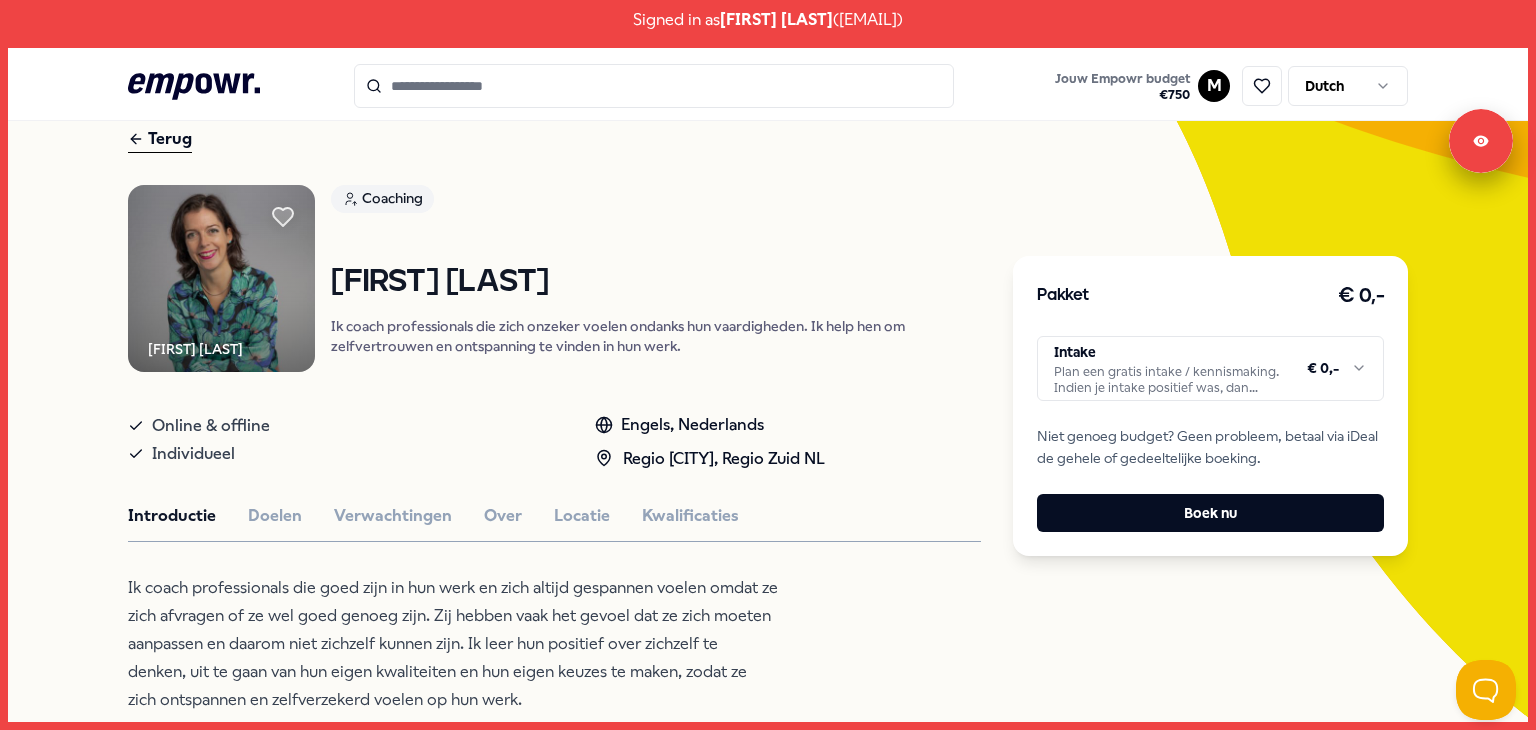 scroll, scrollTop: 90, scrollLeft: 0, axis: vertical 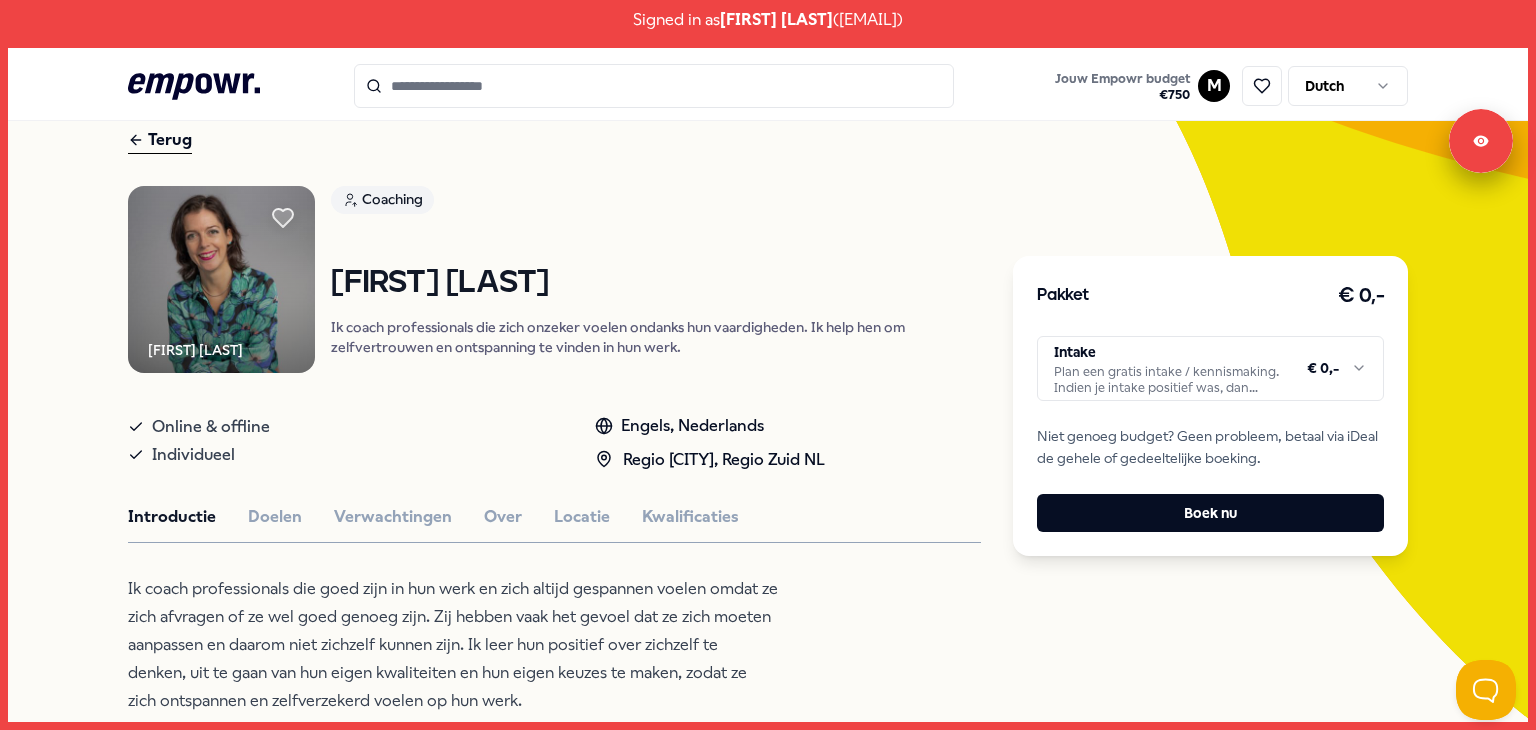 click on "Terug" at bounding box center [160, 140] 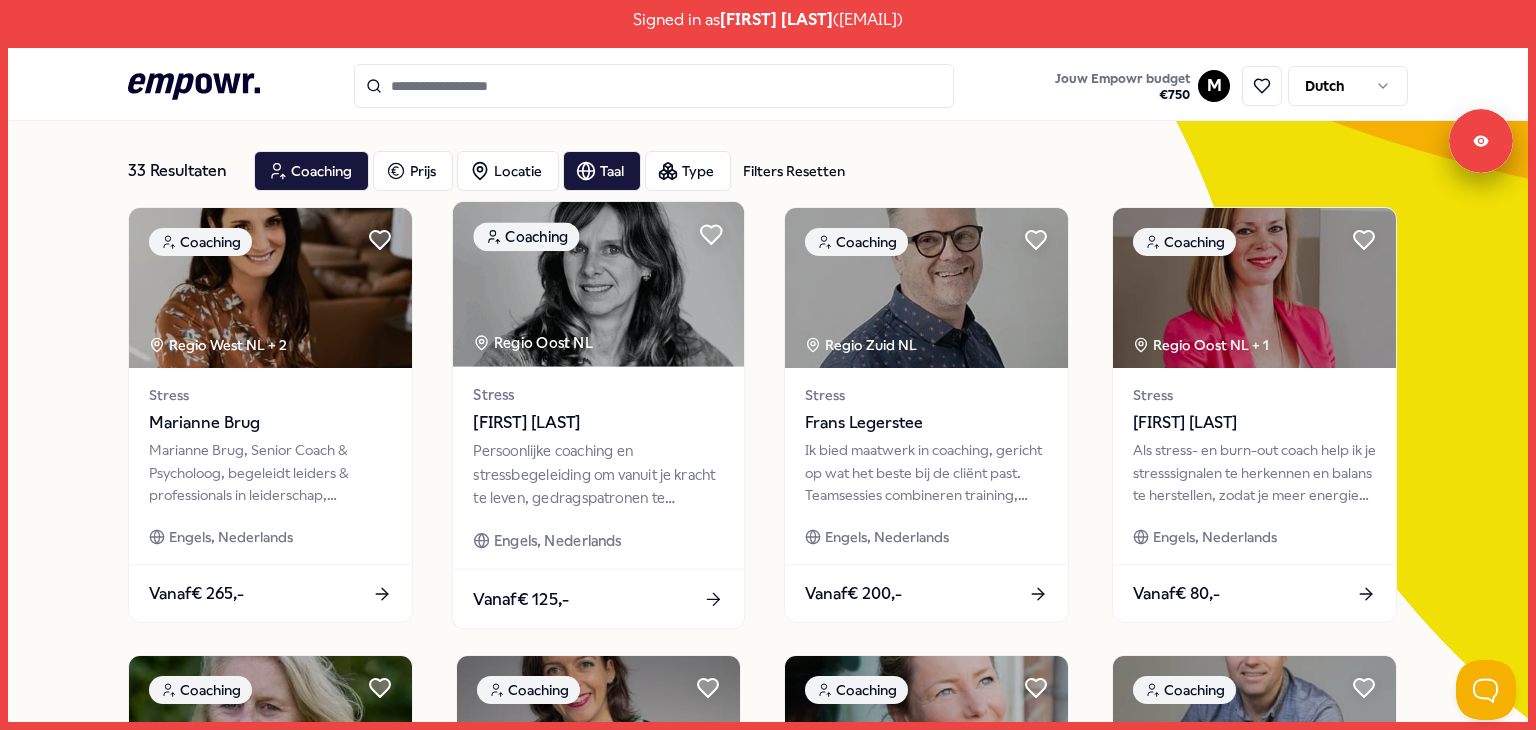 click at bounding box center (598, 284) 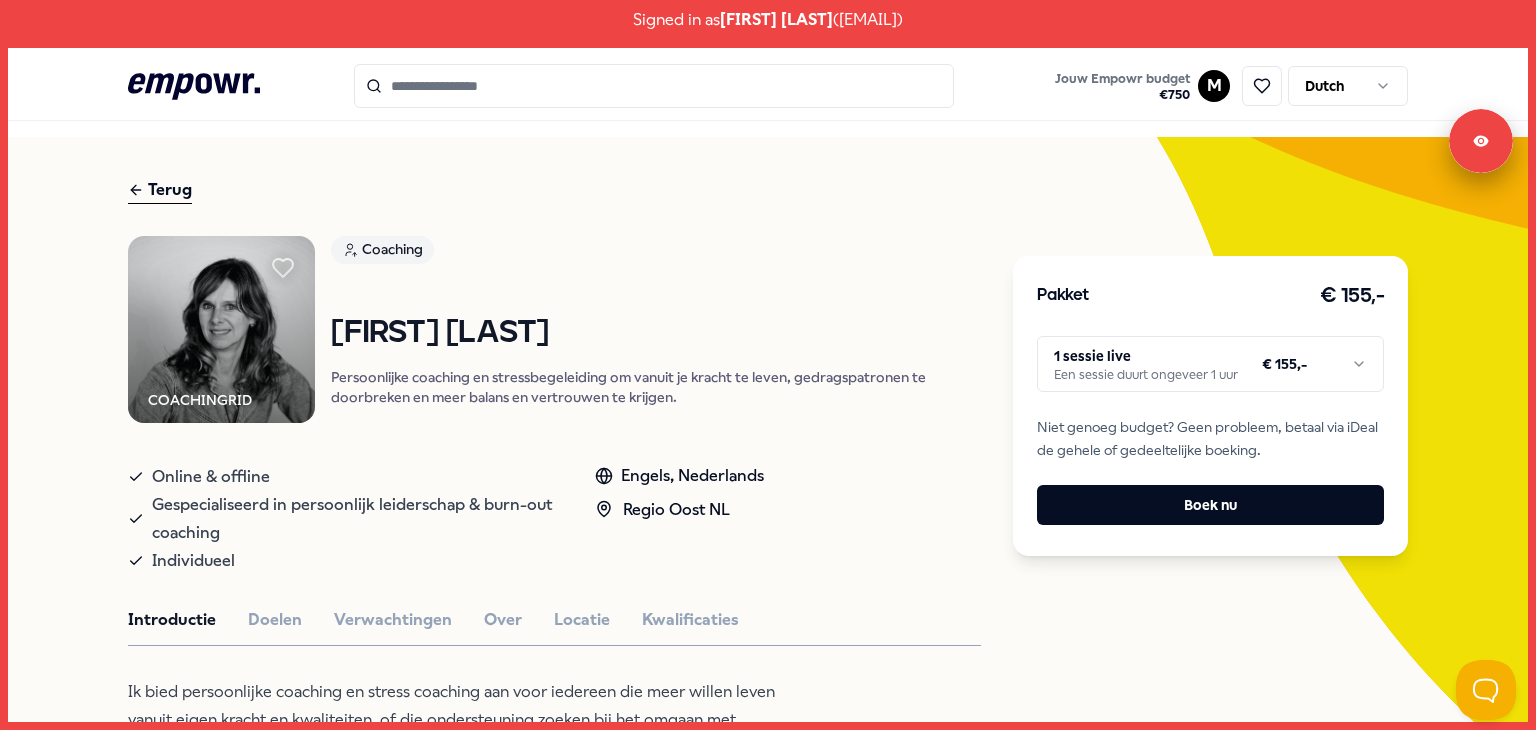 scroll, scrollTop: 33, scrollLeft: 0, axis: vertical 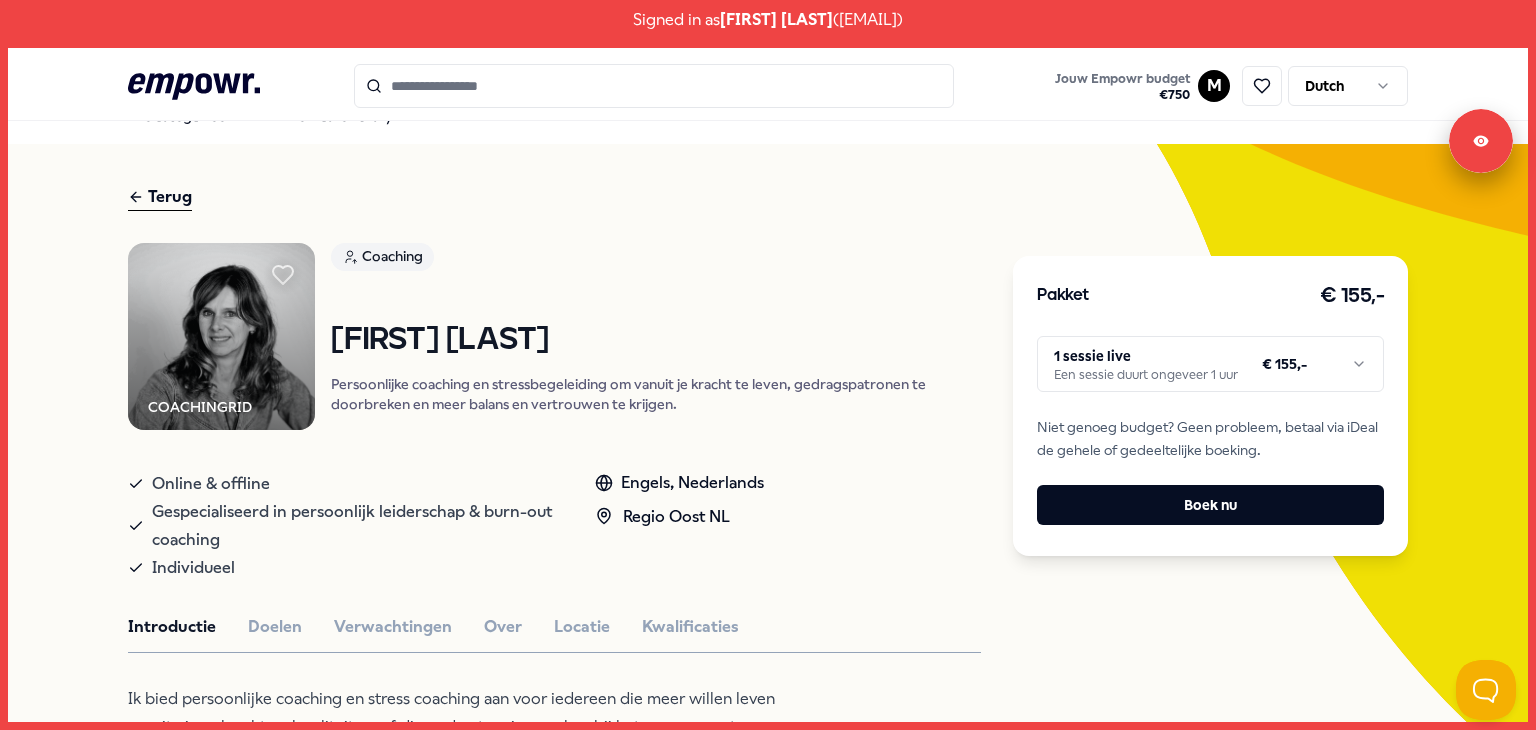 click on "Terug" at bounding box center [160, 197] 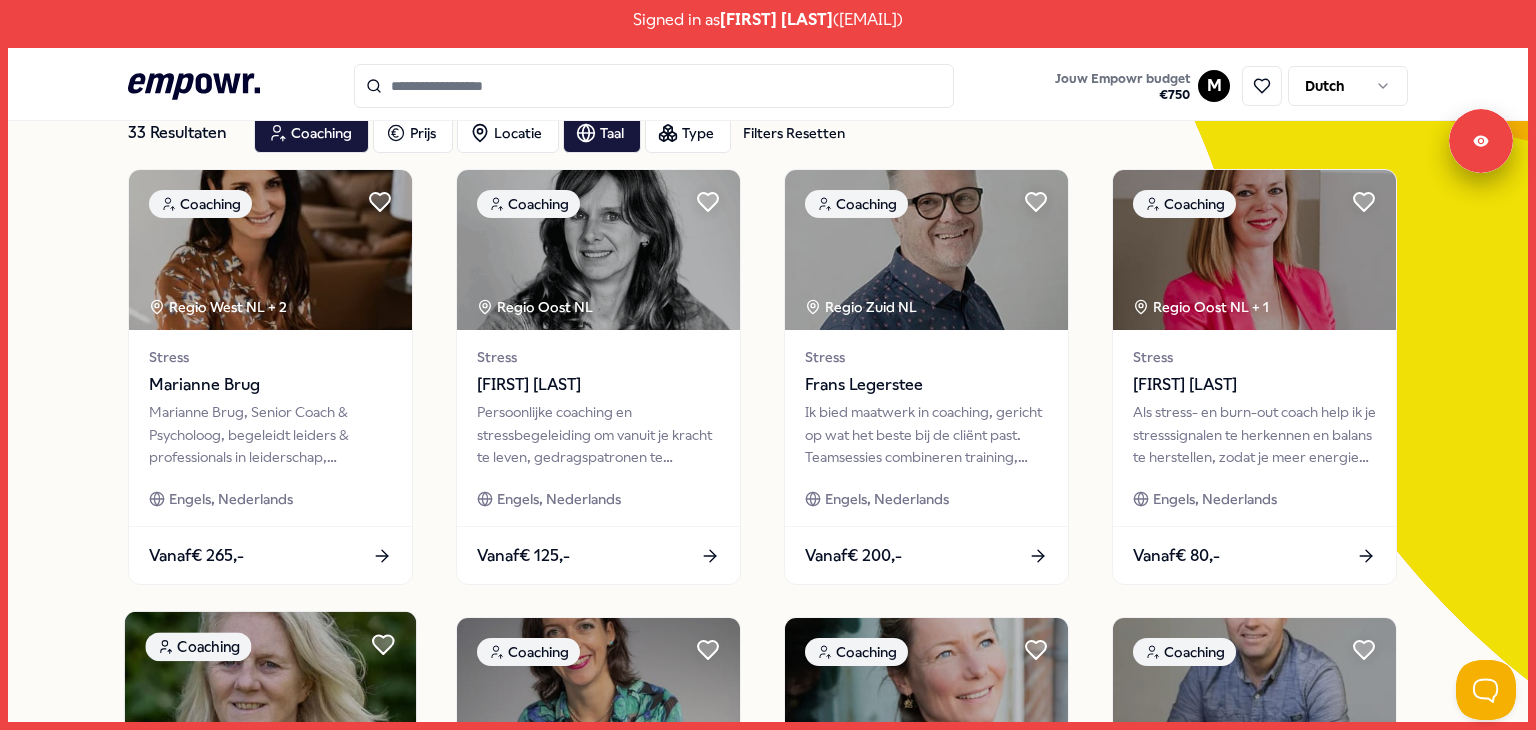scroll, scrollTop: 0, scrollLeft: 0, axis: both 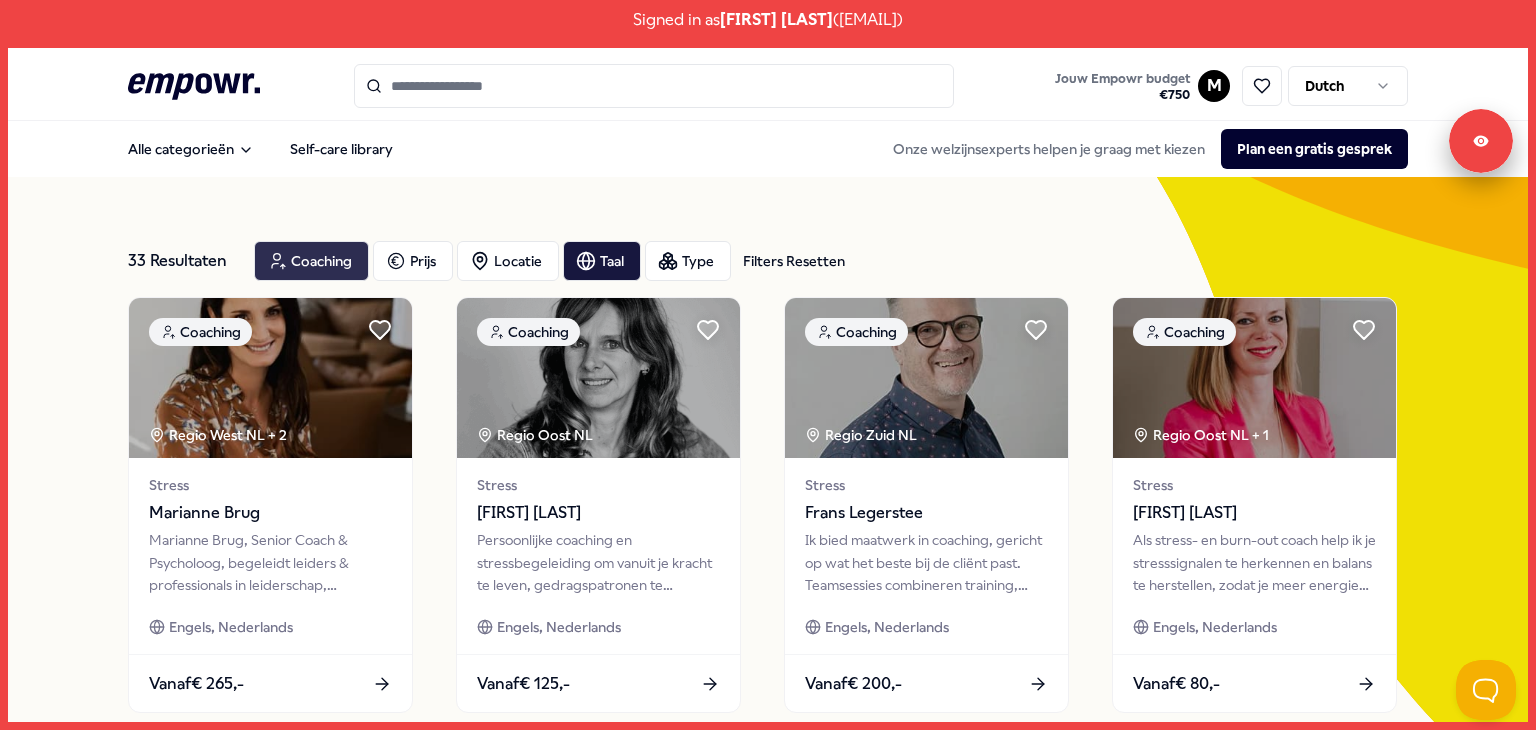 click on "Coaching" at bounding box center (311, 261) 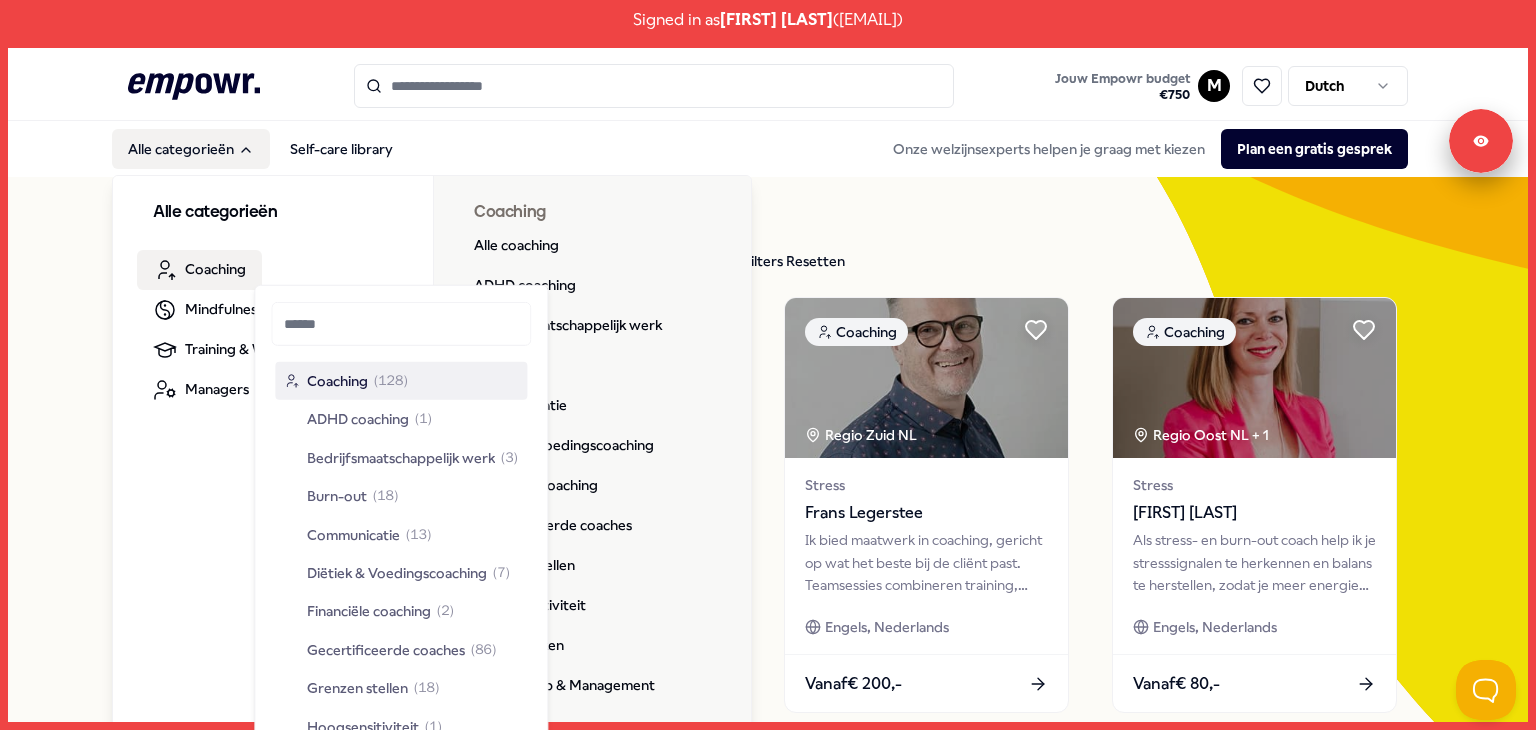 click on "Alle categorieën" at bounding box center (191, 149) 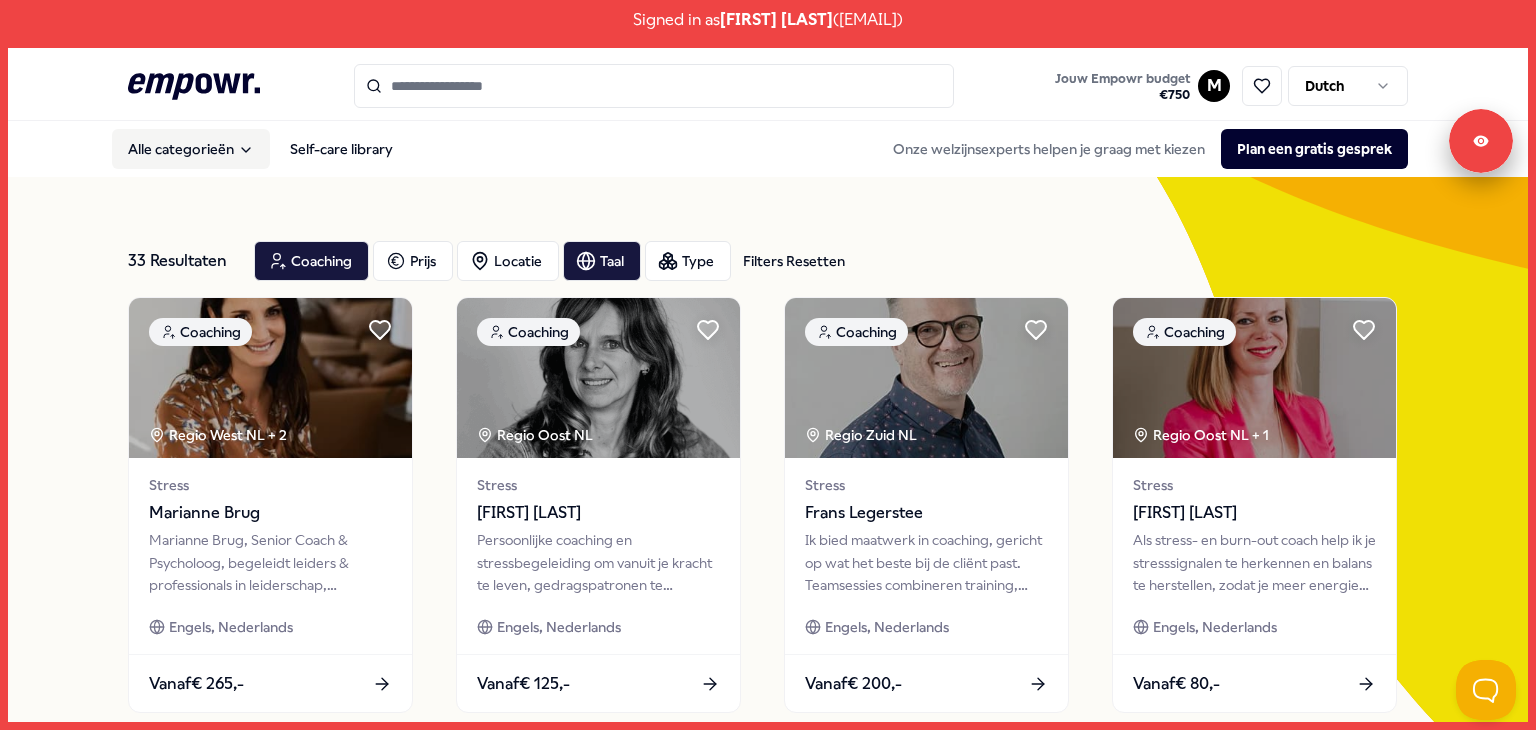click on "Alle categorieën" at bounding box center [191, 149] 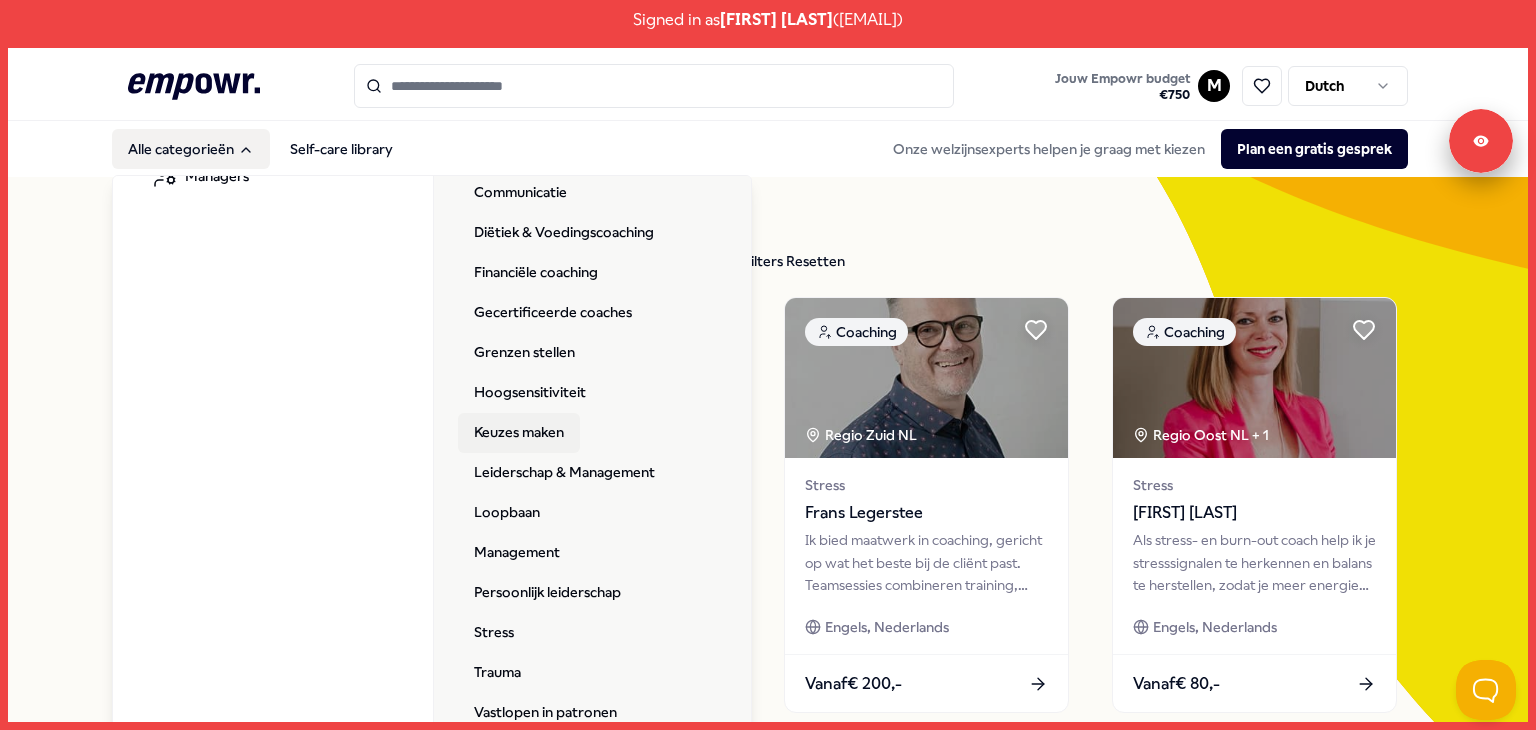 scroll, scrollTop: 232, scrollLeft: 0, axis: vertical 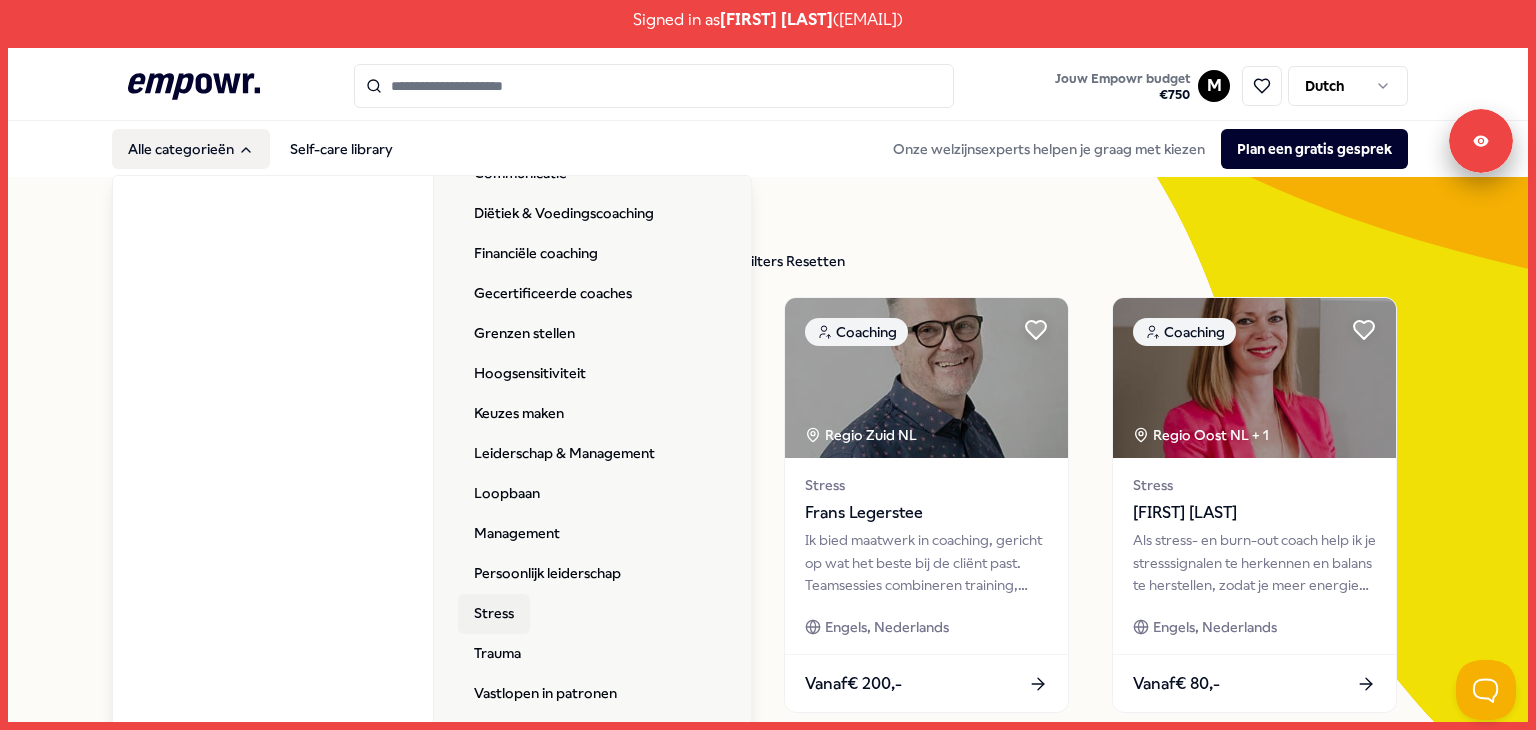 click on "Stress" at bounding box center [494, 614] 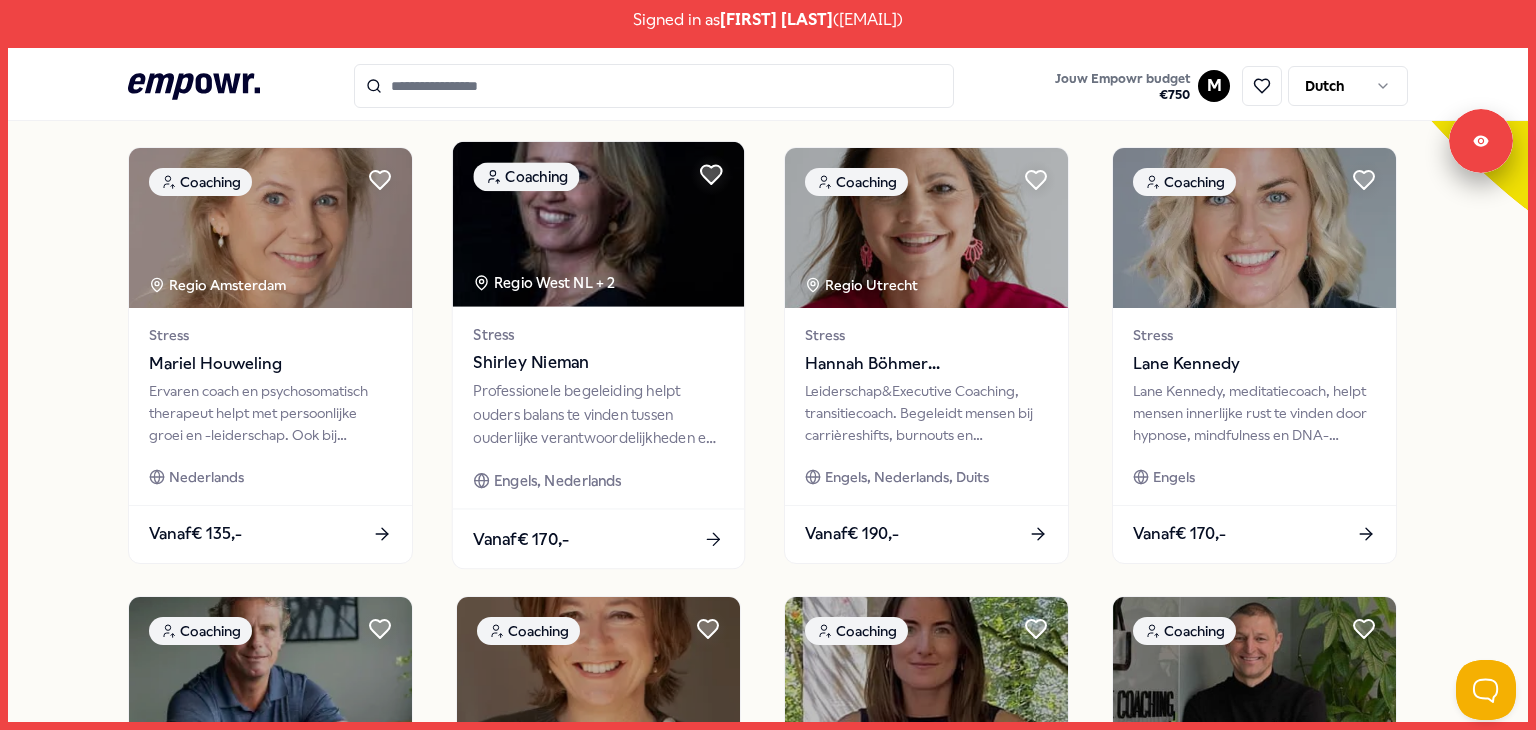 scroll, scrollTop: 604, scrollLeft: 0, axis: vertical 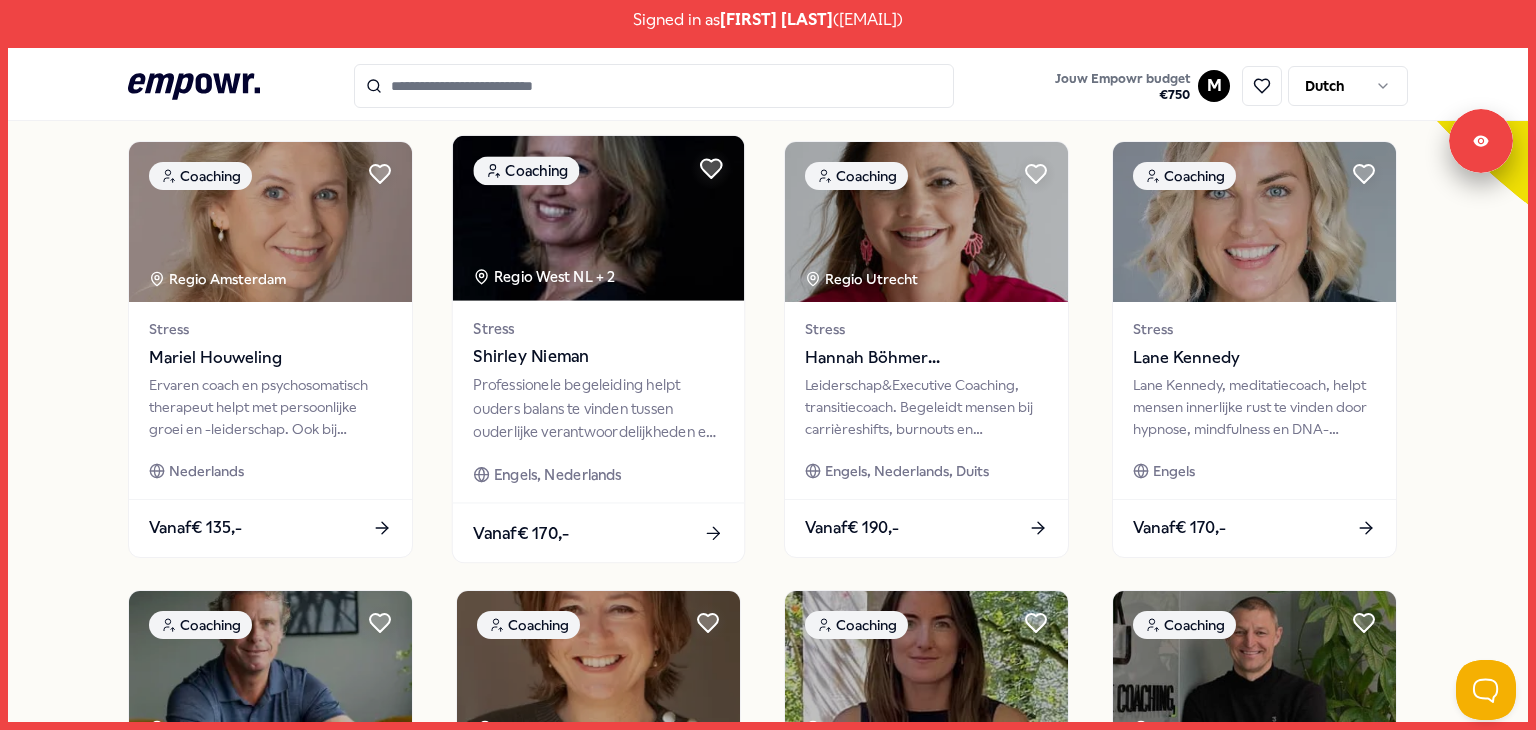 click at bounding box center [598, 218] 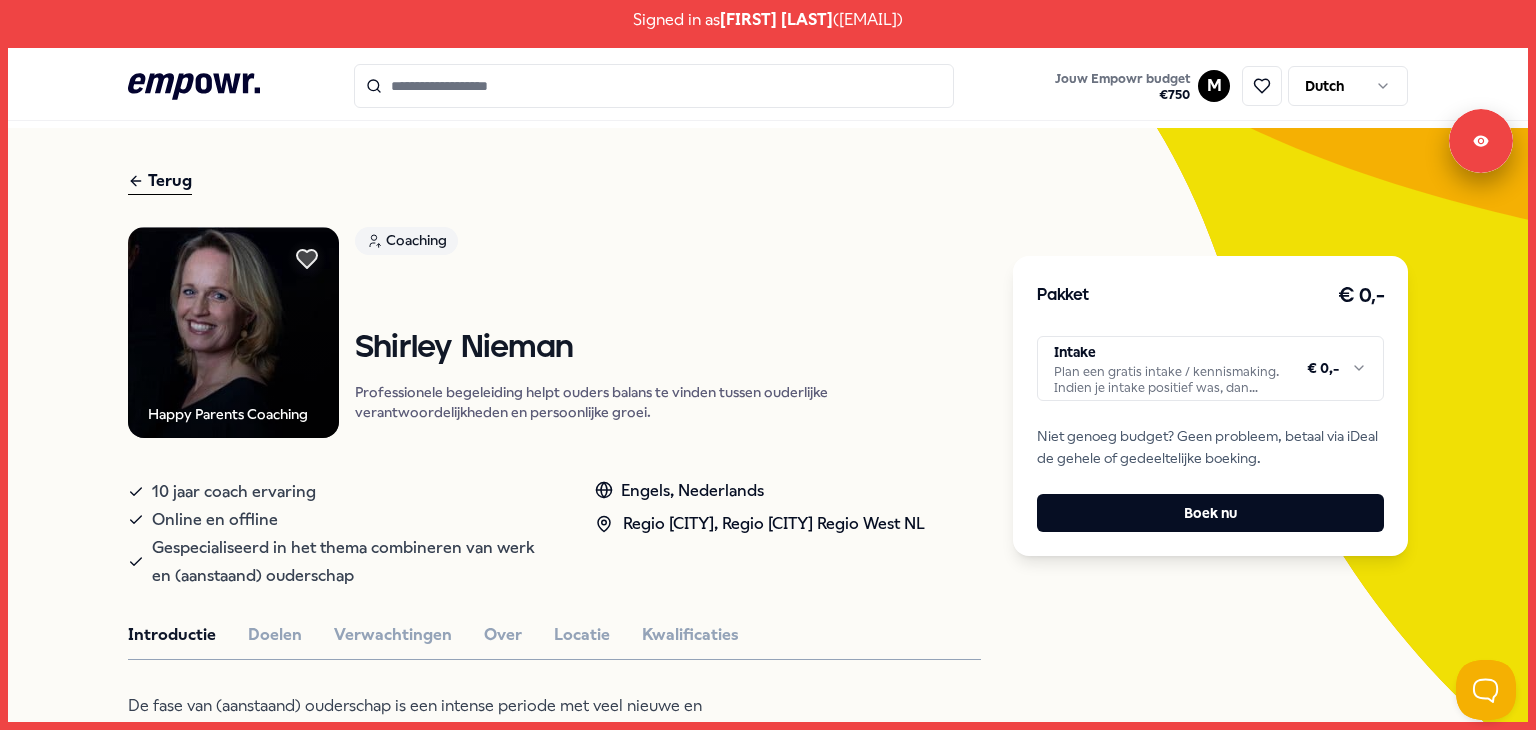 scroll, scrollTop: 48, scrollLeft: 0, axis: vertical 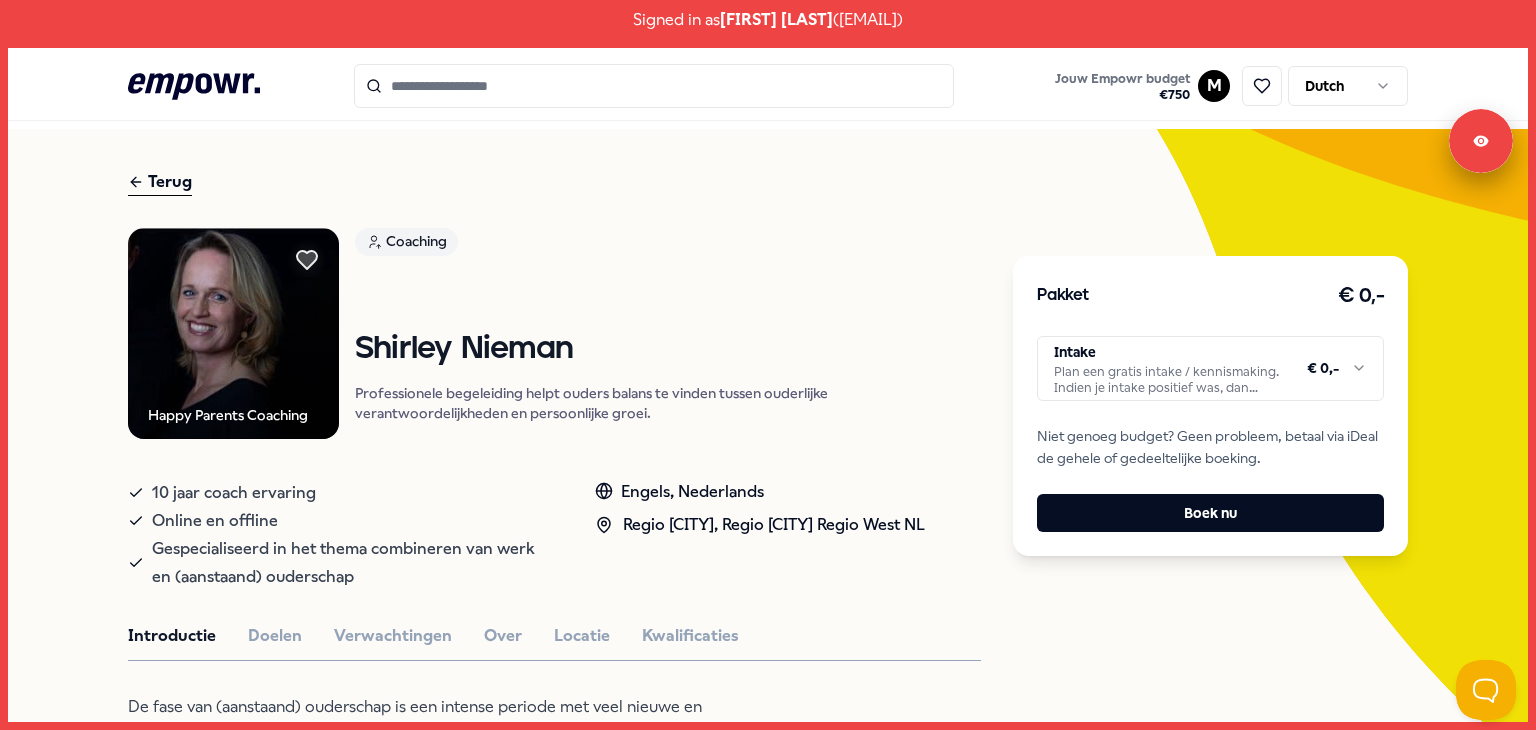 click on "Terug" at bounding box center [160, 182] 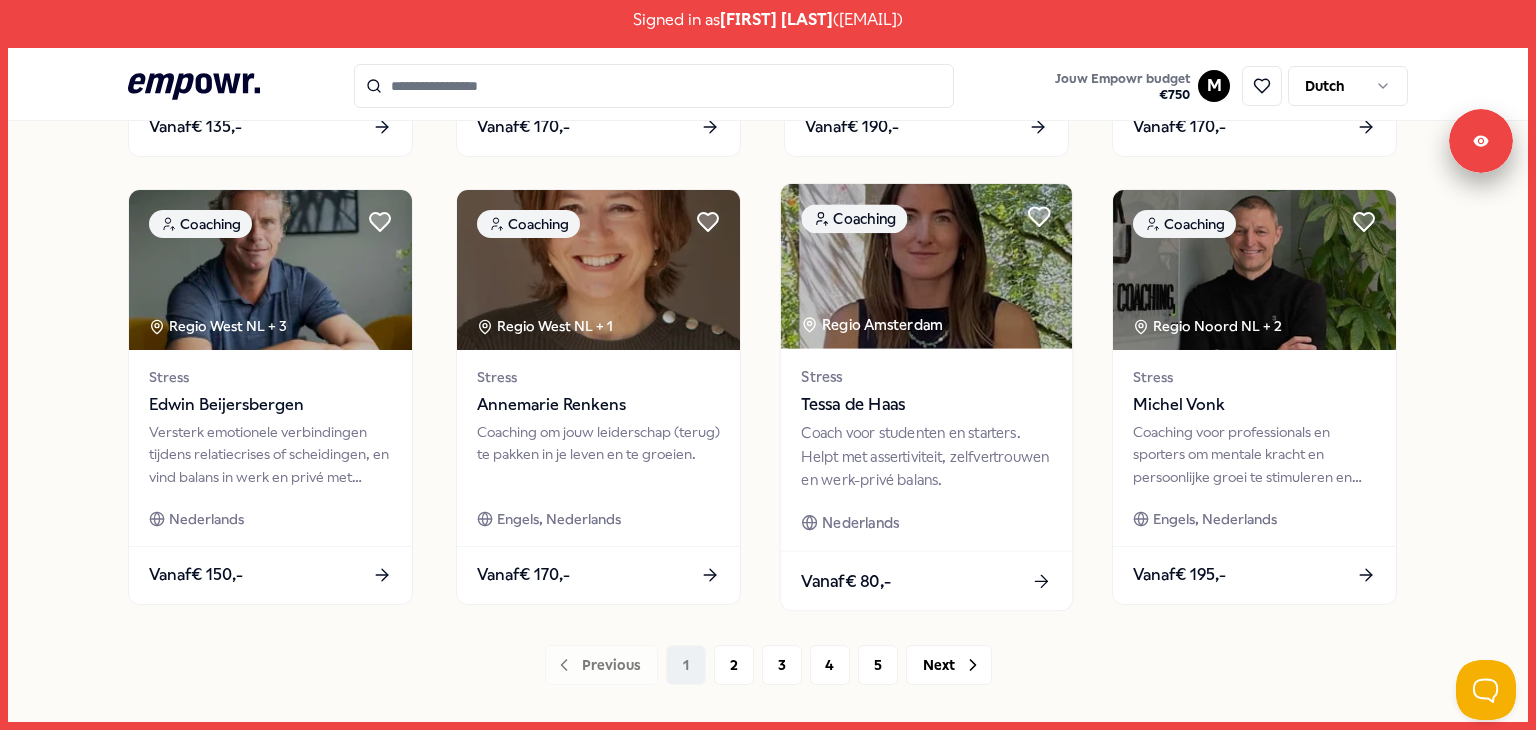 scroll, scrollTop: 1006, scrollLeft: 0, axis: vertical 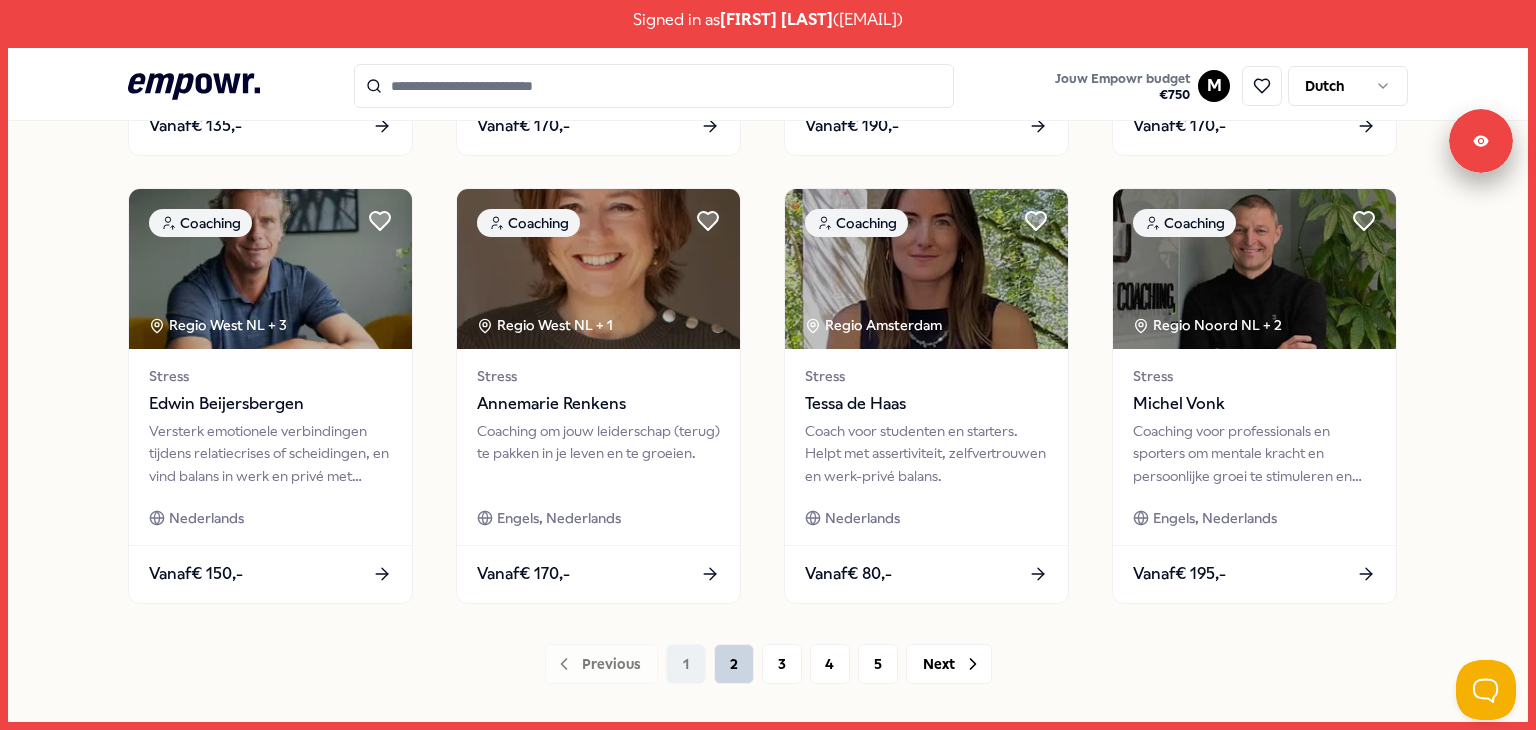click on "2" at bounding box center [734, 664] 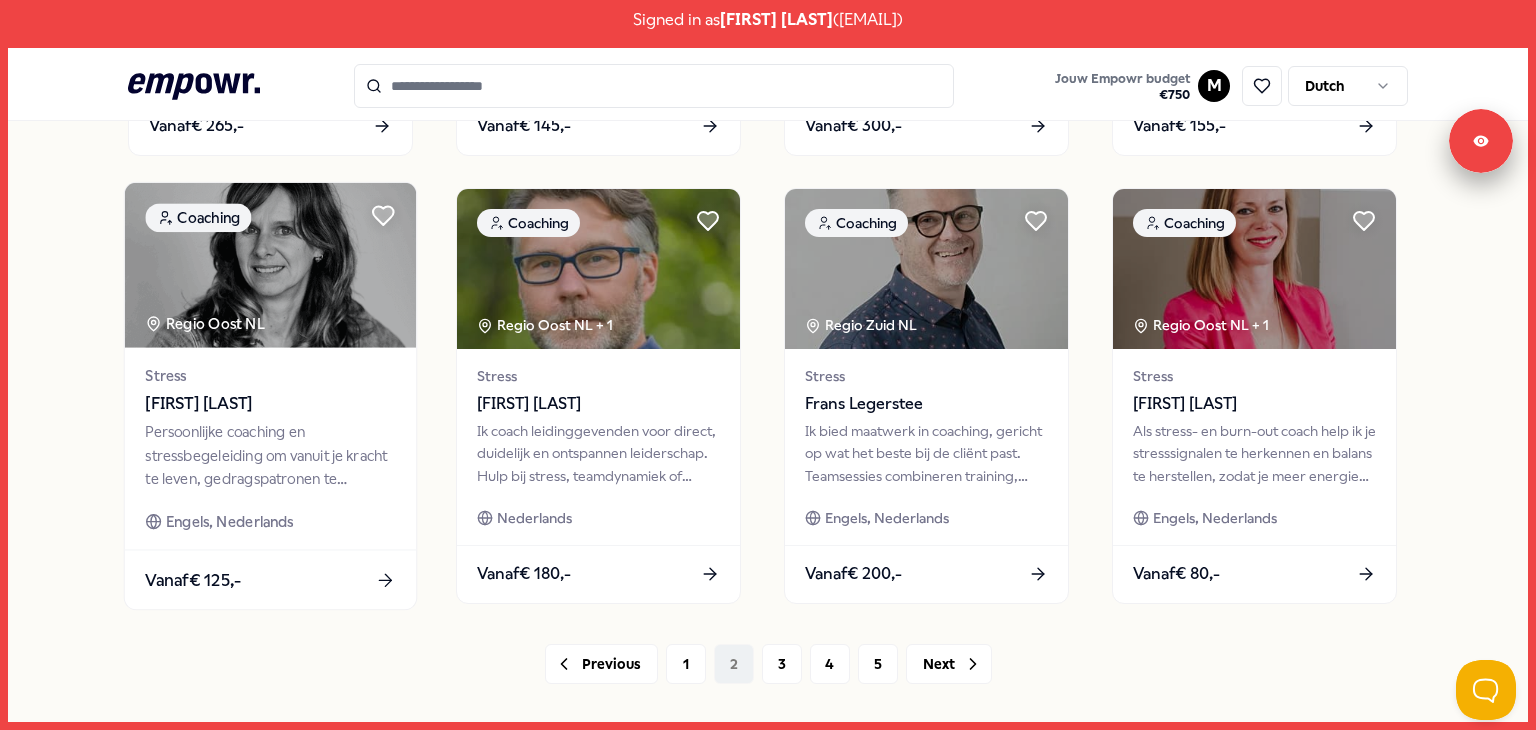 click at bounding box center (270, 265) 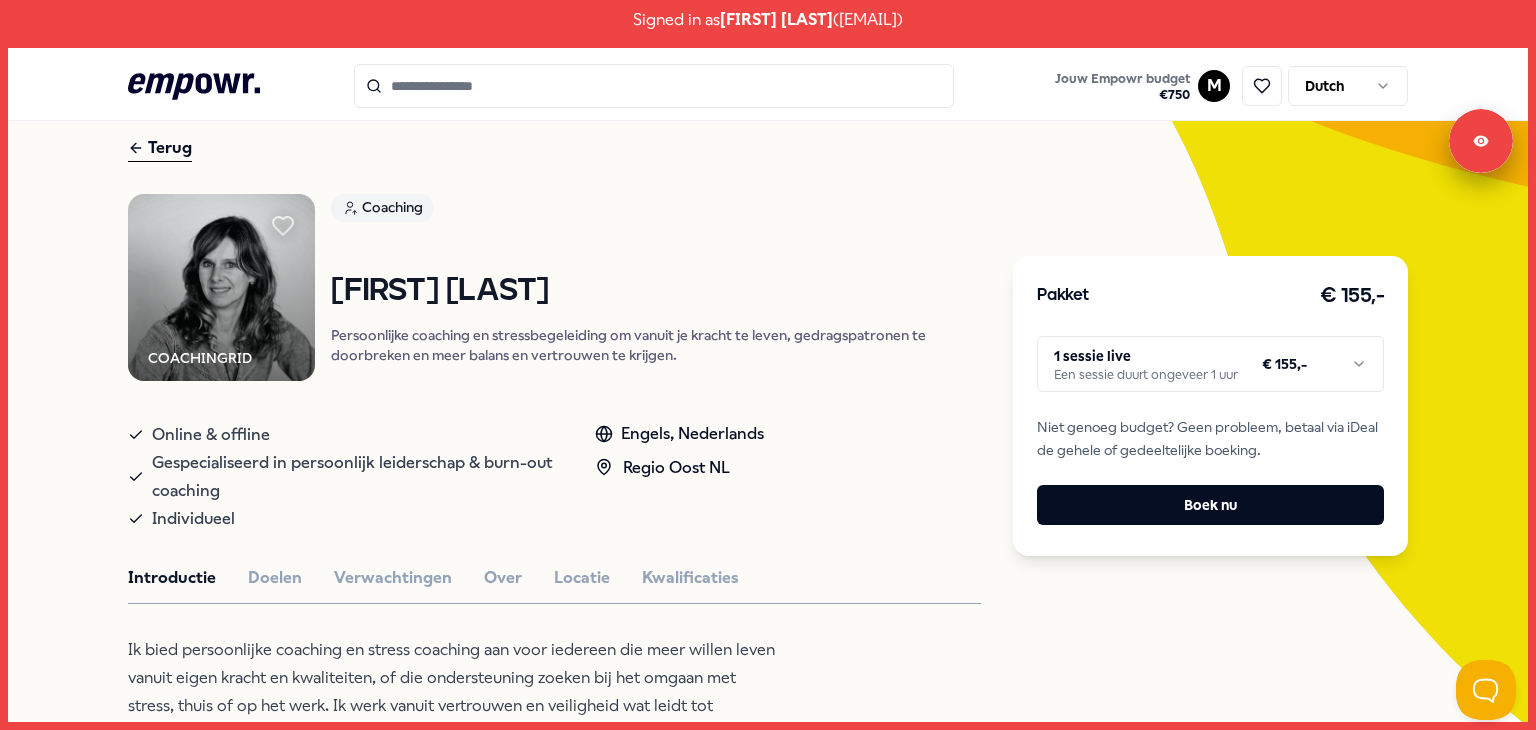 scroll, scrollTop: 68, scrollLeft: 0, axis: vertical 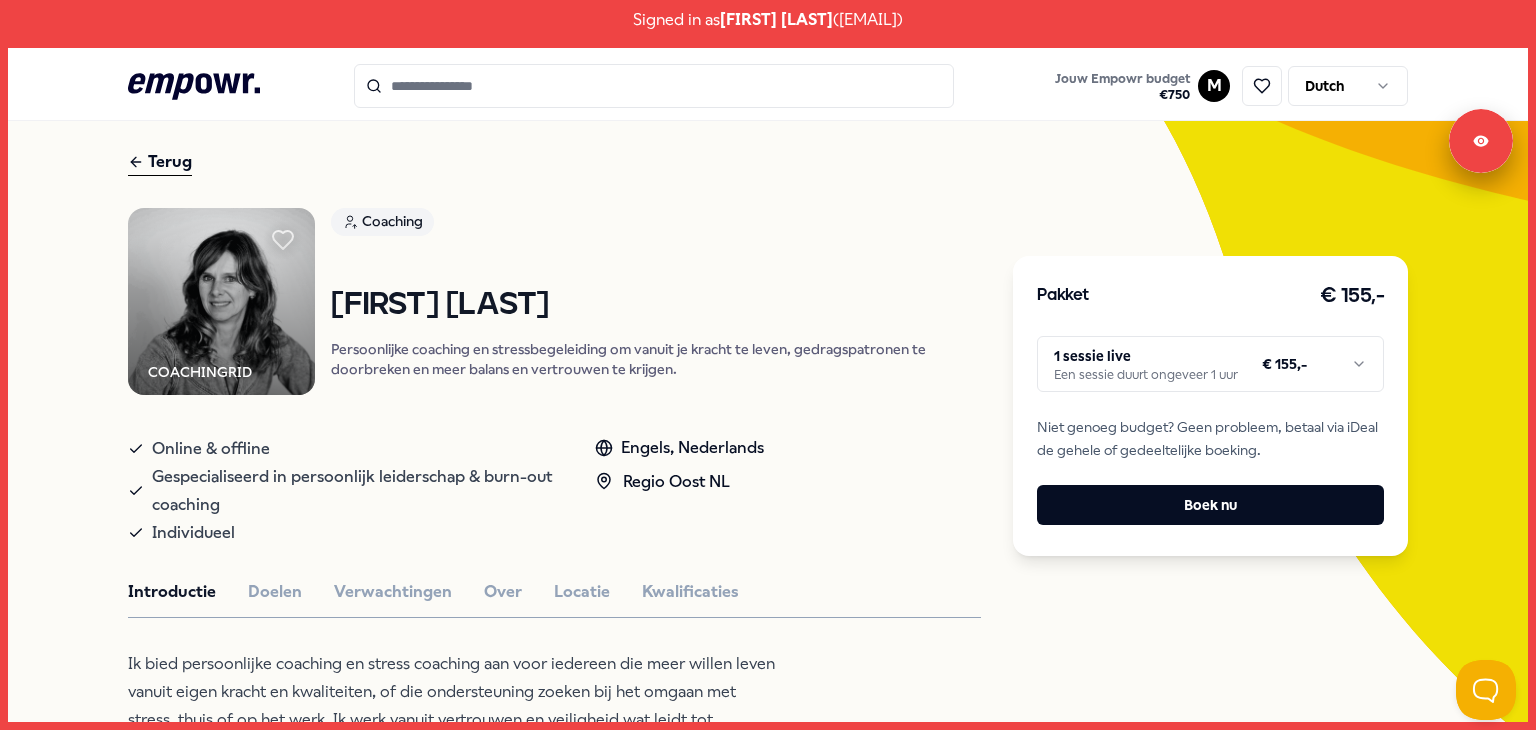 click on "Terug" at bounding box center (160, 162) 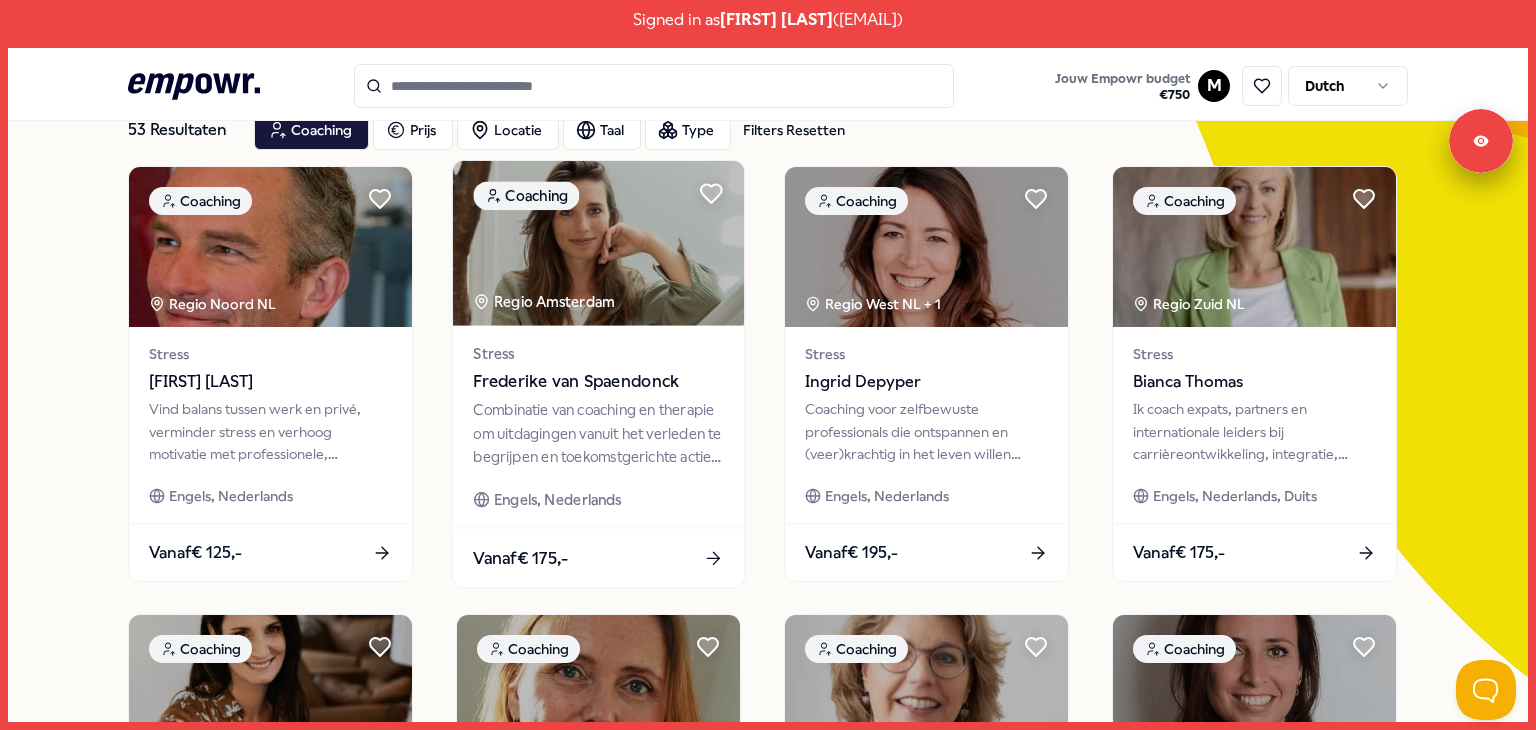 scroll, scrollTop: 132, scrollLeft: 0, axis: vertical 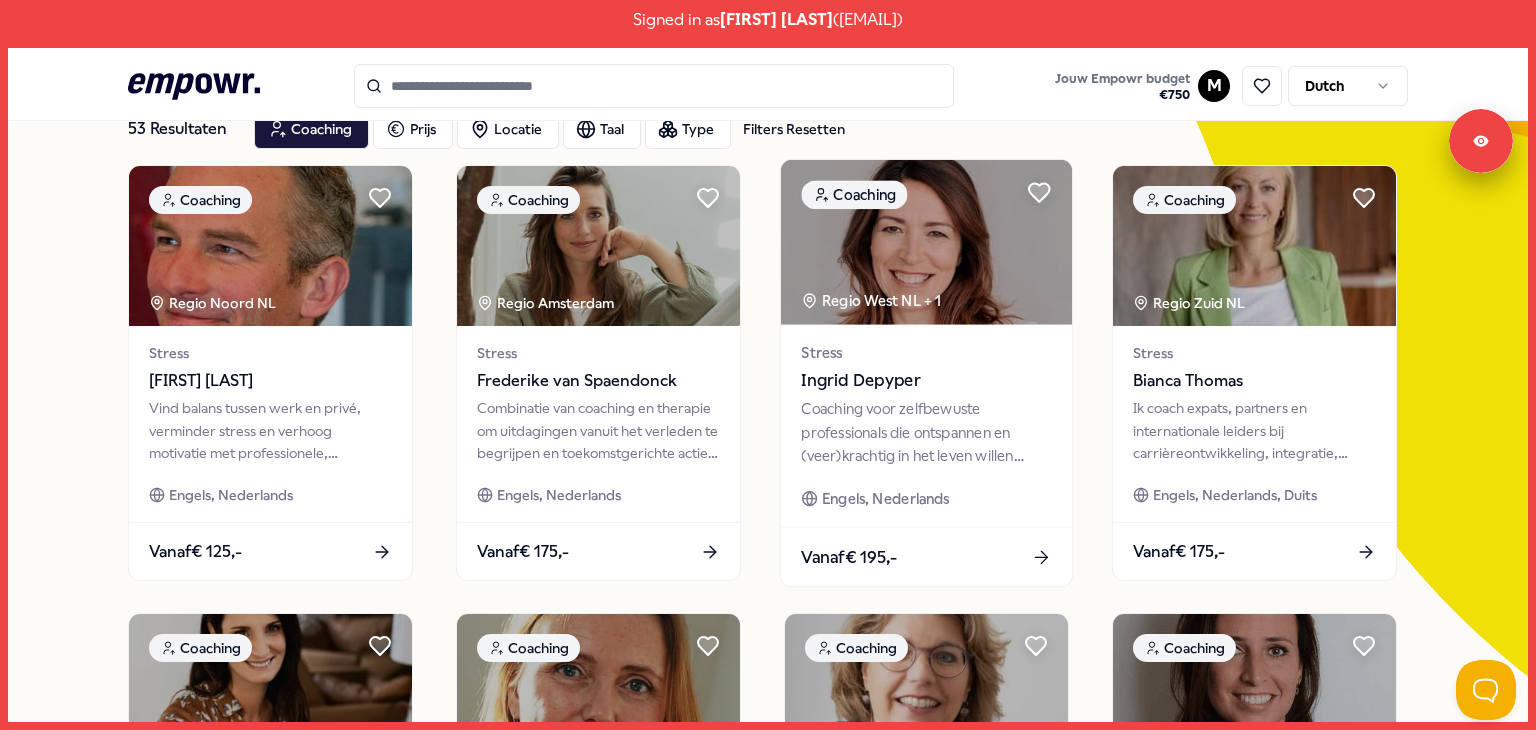 click at bounding box center [926, 242] 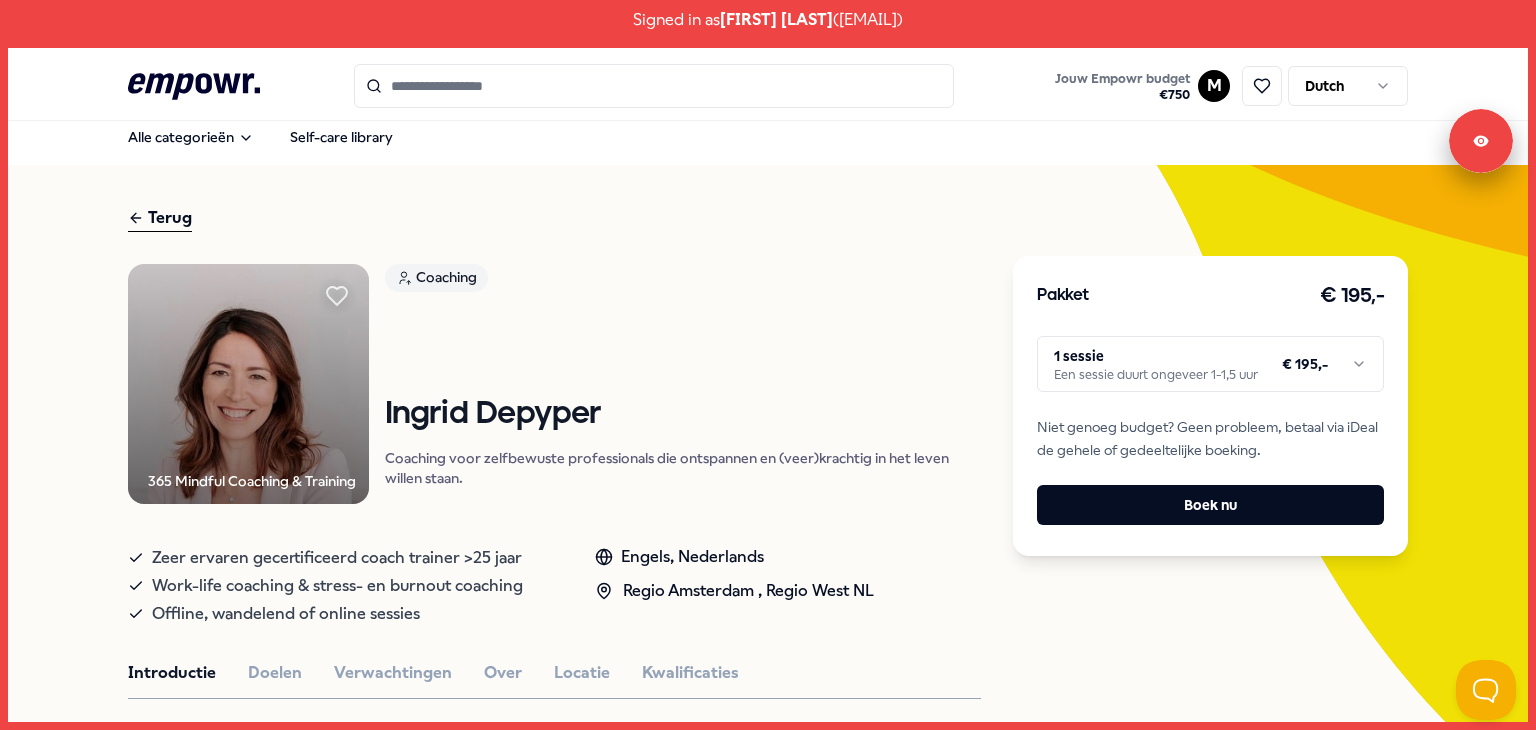 scroll, scrollTop: 0, scrollLeft: 0, axis: both 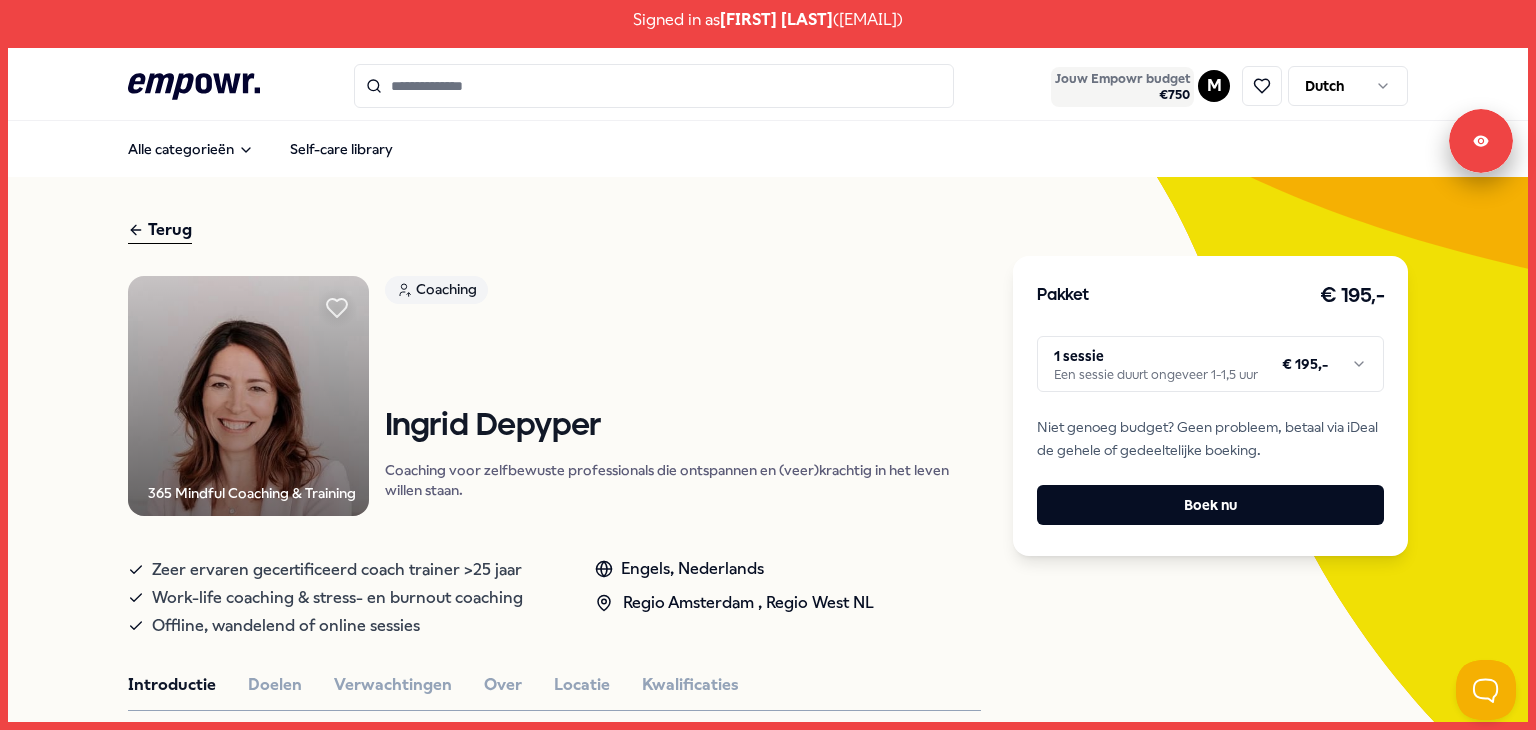 click on "€ 750" at bounding box center [1122, 95] 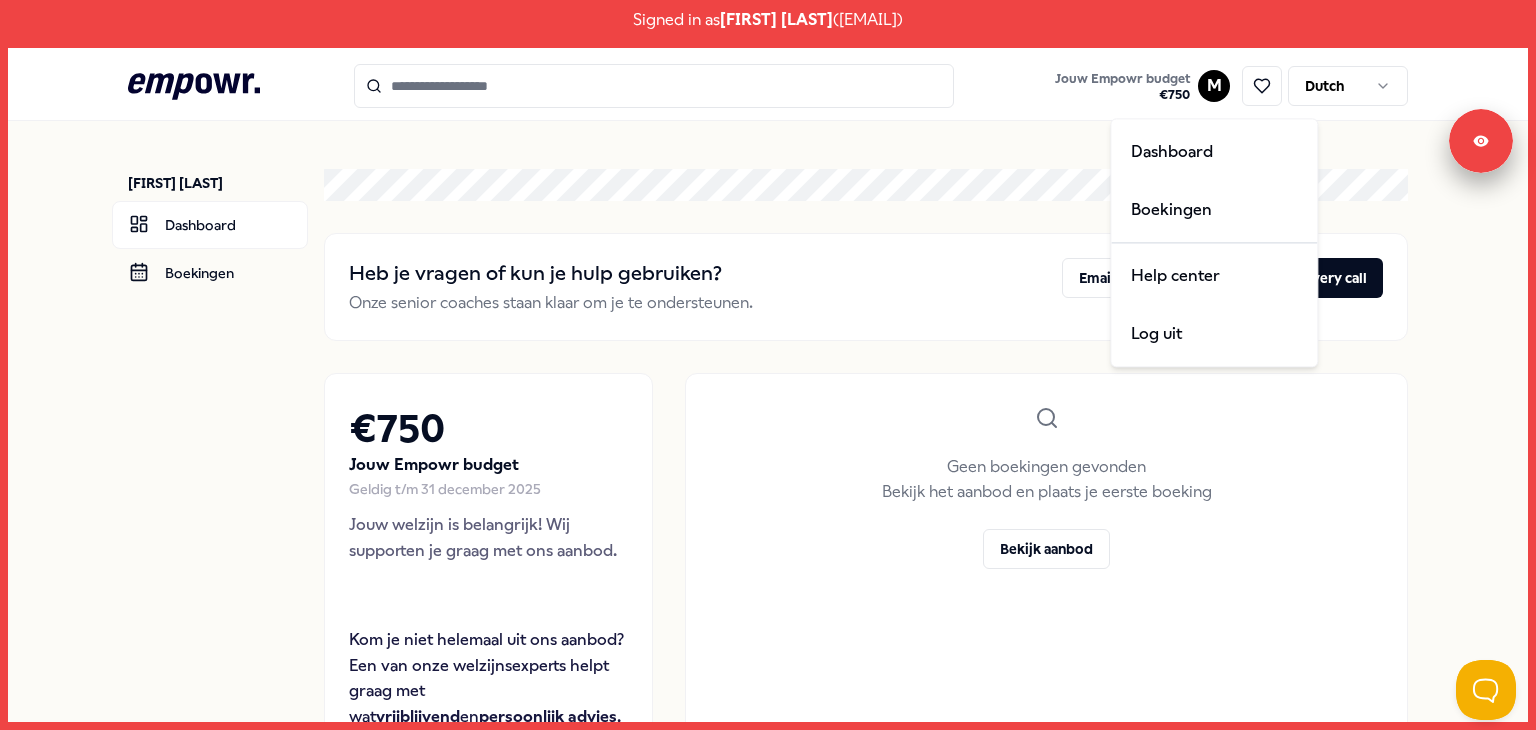 click on "Signed in as   [FIRST] [LAST]   ( [EMAIL] ) .empowr-logo_svg__cls-1{fill:#03032f} Jouw Empowr budget € 750 M Dutch [FIRST] [LAST] Dashboard Boekingen Heb je vragen of kun je hulp gebruiken? Onze senior coaches staan klaar om je te ondersteunen. Email support Boek een discovery call € 750 Jouw Empowr budget Geldig t/m 31 december 2025 Jouw welzijn is belangrijk! Wij supporten je graag met ons aanbod. Kom je niet helemaal uit ons aanbod?  Een van onze welzijnsexperts helpt graag met wat  vrijblijvend  en  persoonlijk advies . Plan een gratis gesprek Geen boekingen gevonden Bekijk het aanbod en plaats je eerste boeking Bekijk aanbod Legal & Privacy Ingelogd als [FIRST] [LAST] Uitloggen
Dashboard Boekingen Help center Log uit" at bounding box center [768, 365] 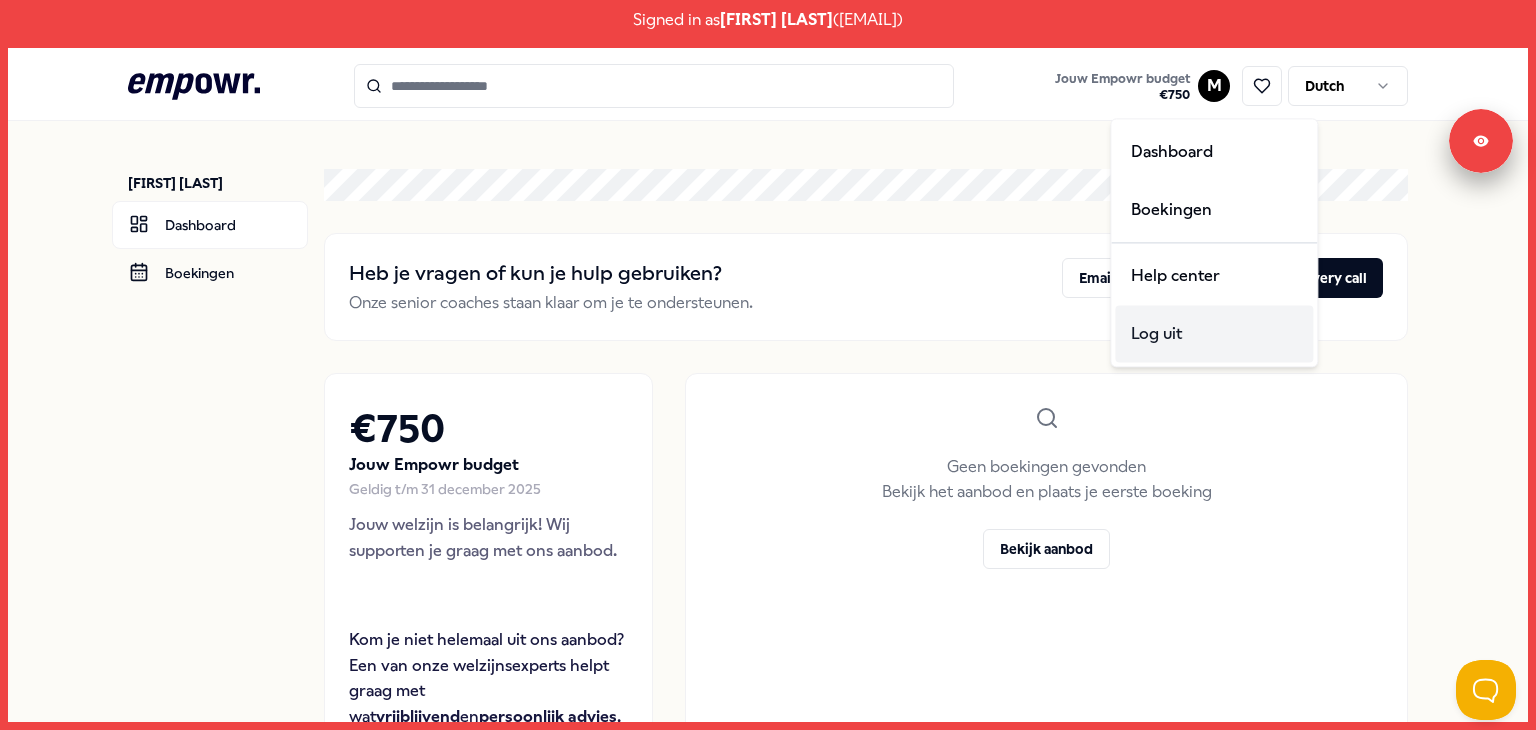 click on "Log uit" at bounding box center (1214, 334) 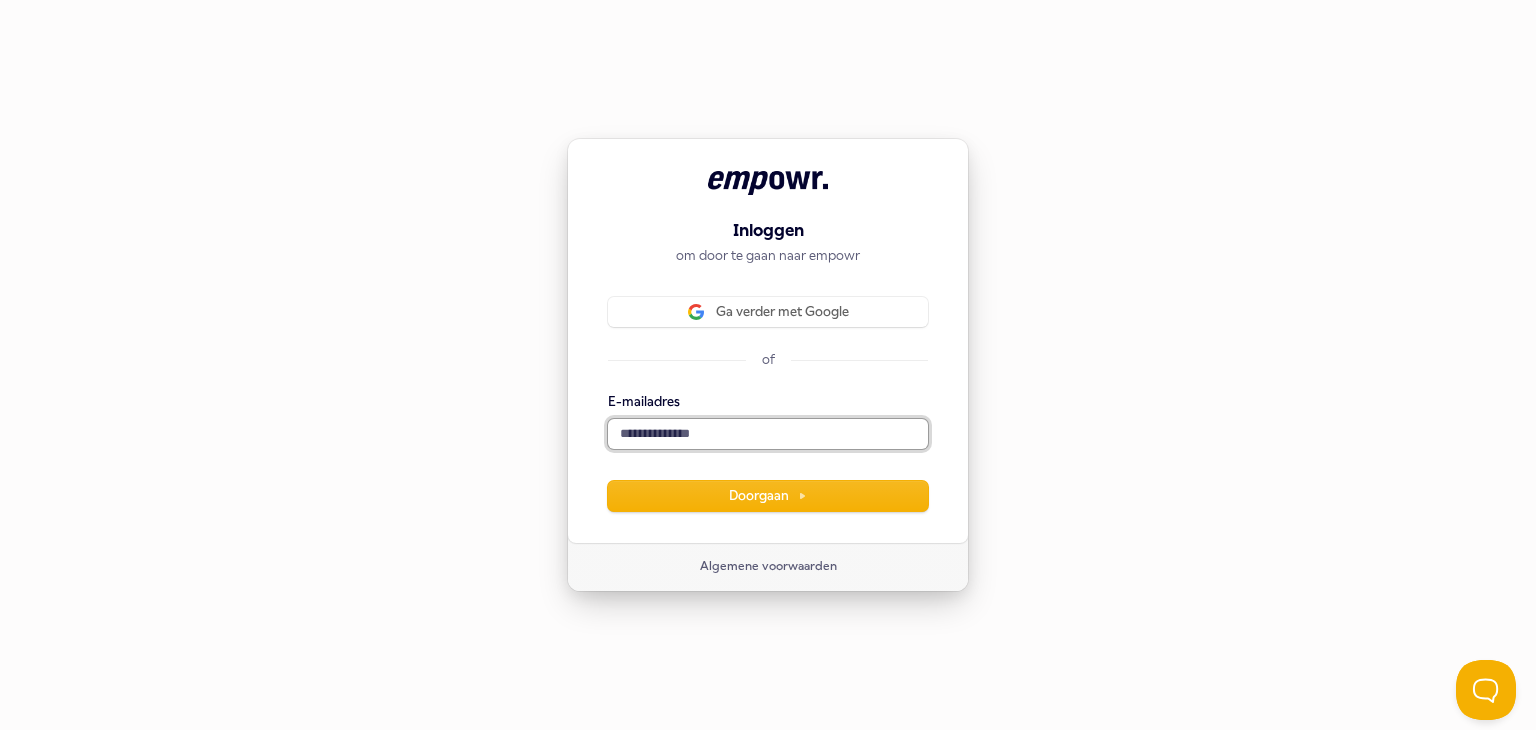 click on "E-mailadres" at bounding box center (768, 434) 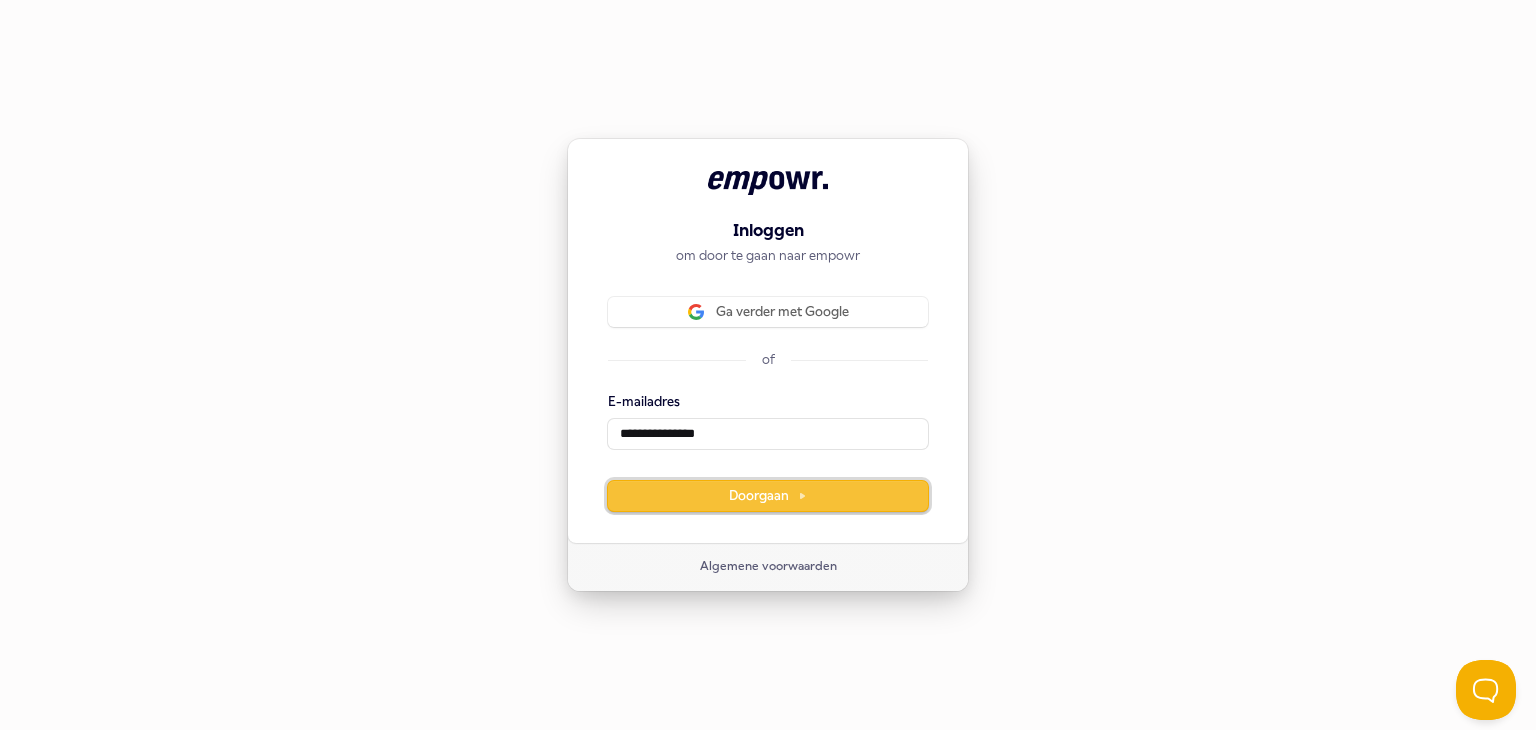 click on "Doorgaan" at bounding box center [768, 496] 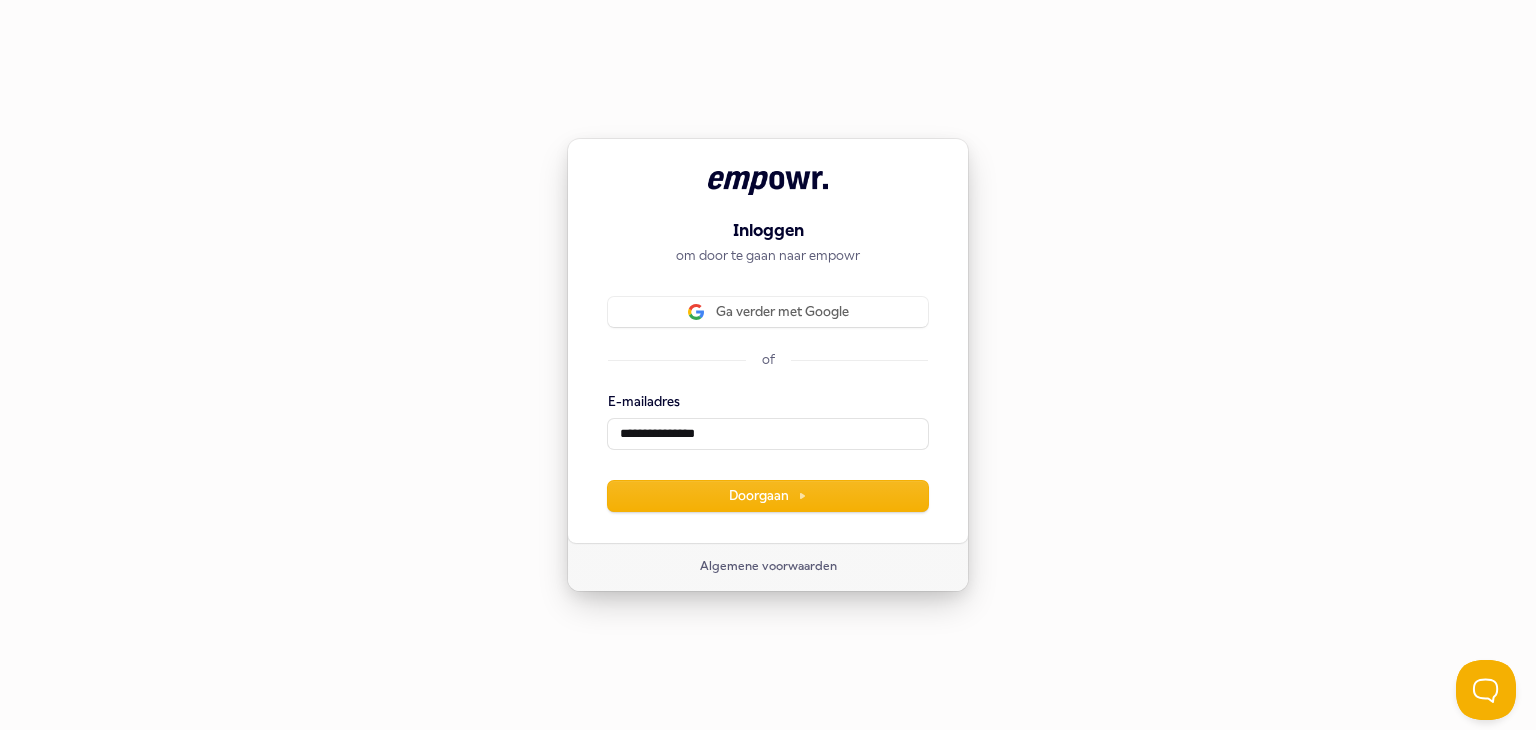 type on "**********" 